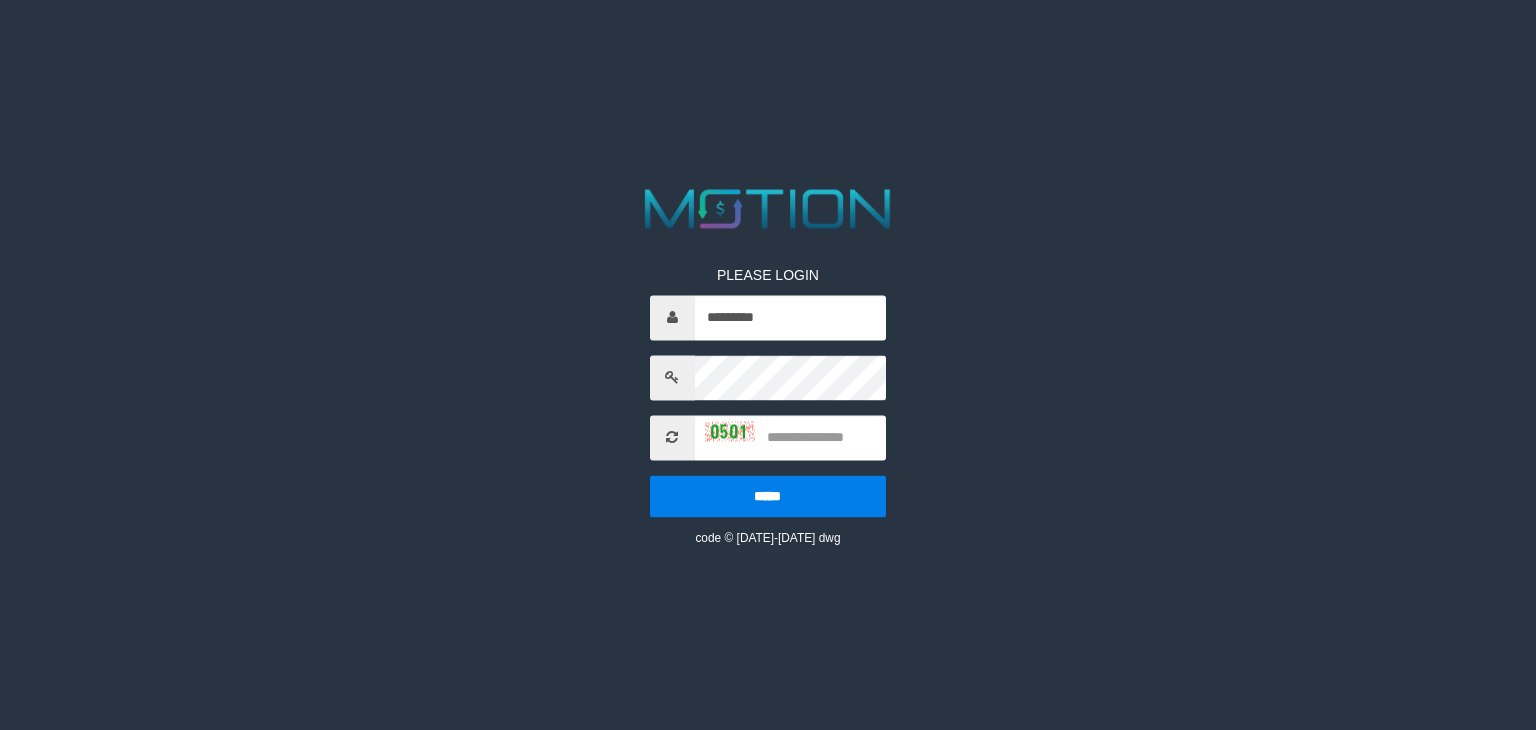 scroll, scrollTop: 0, scrollLeft: 0, axis: both 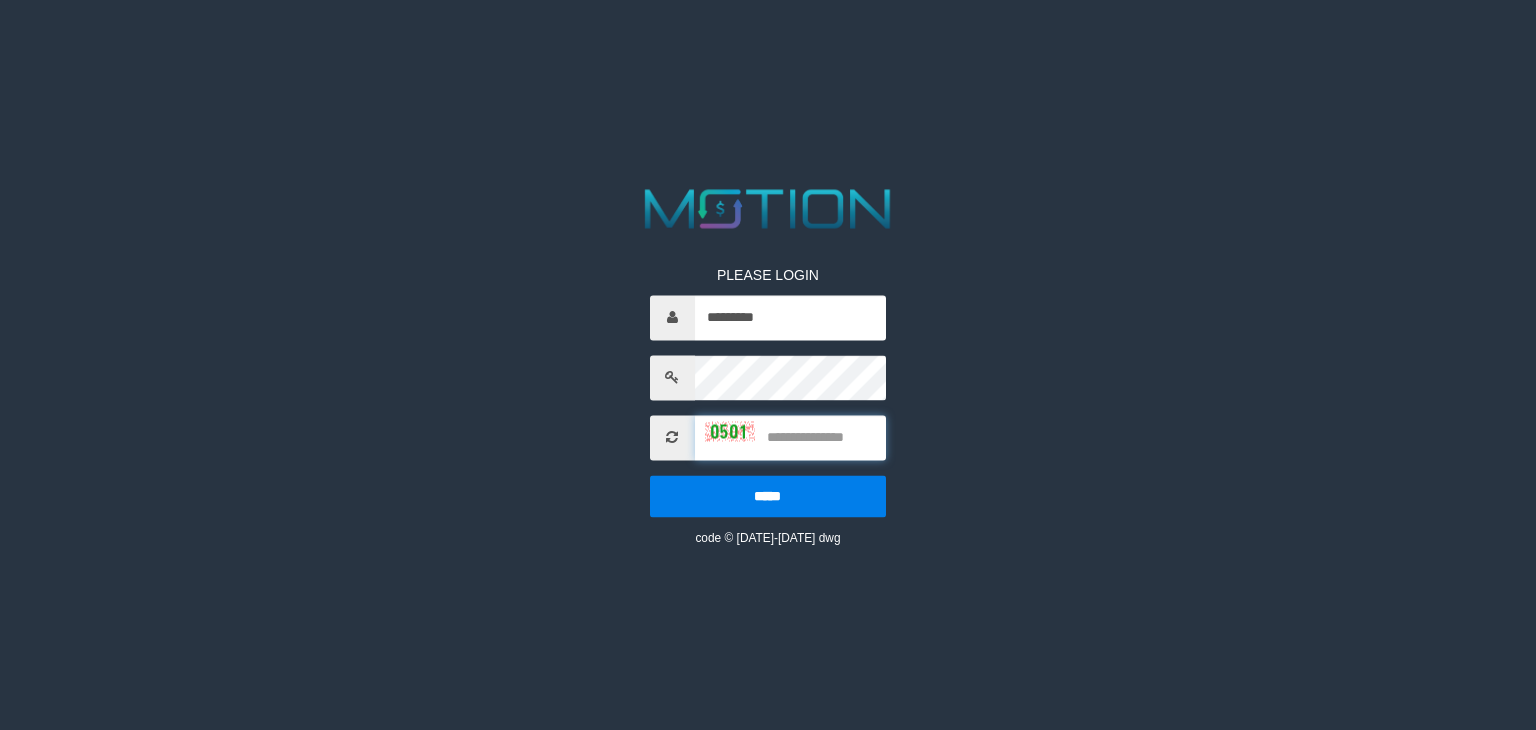 click at bounding box center [790, 437] 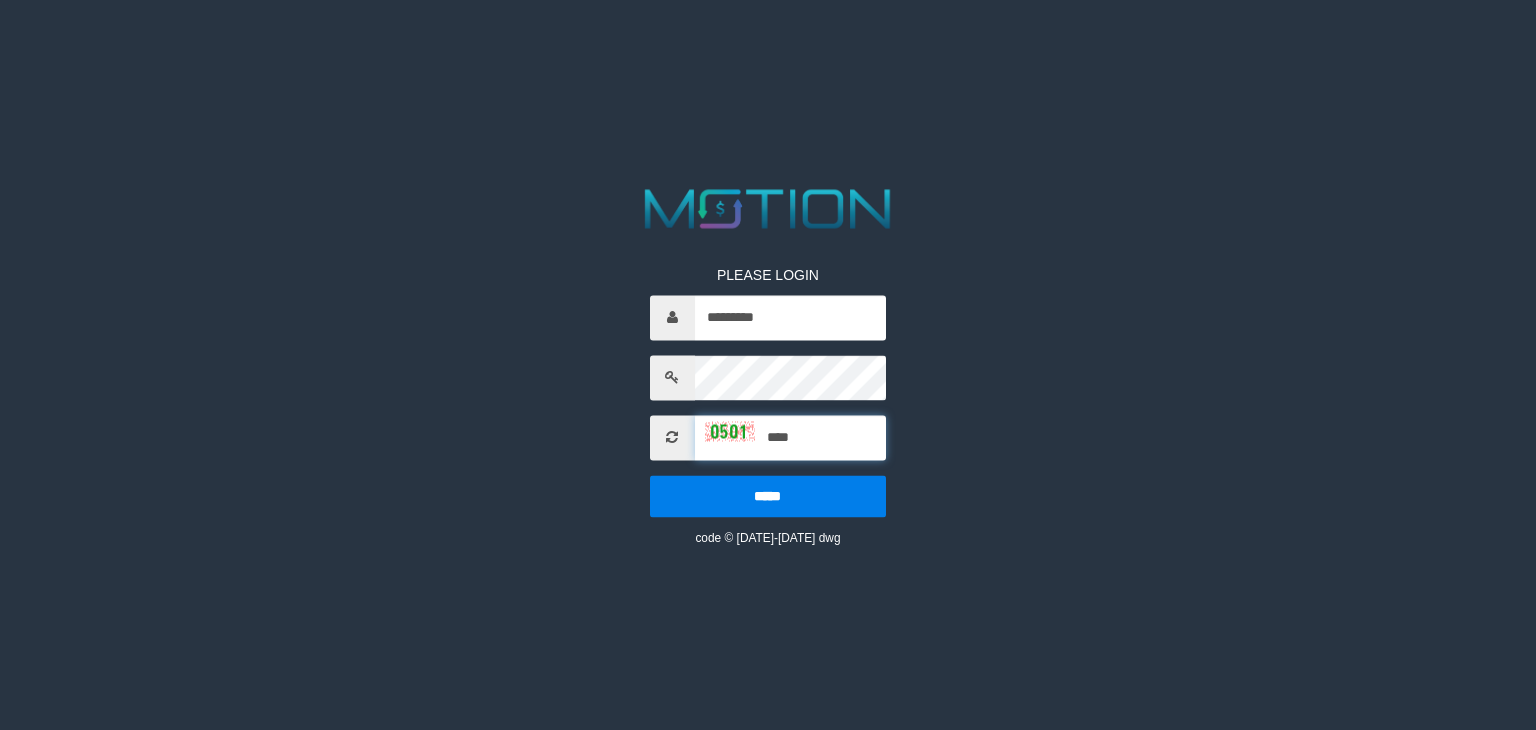 type on "****" 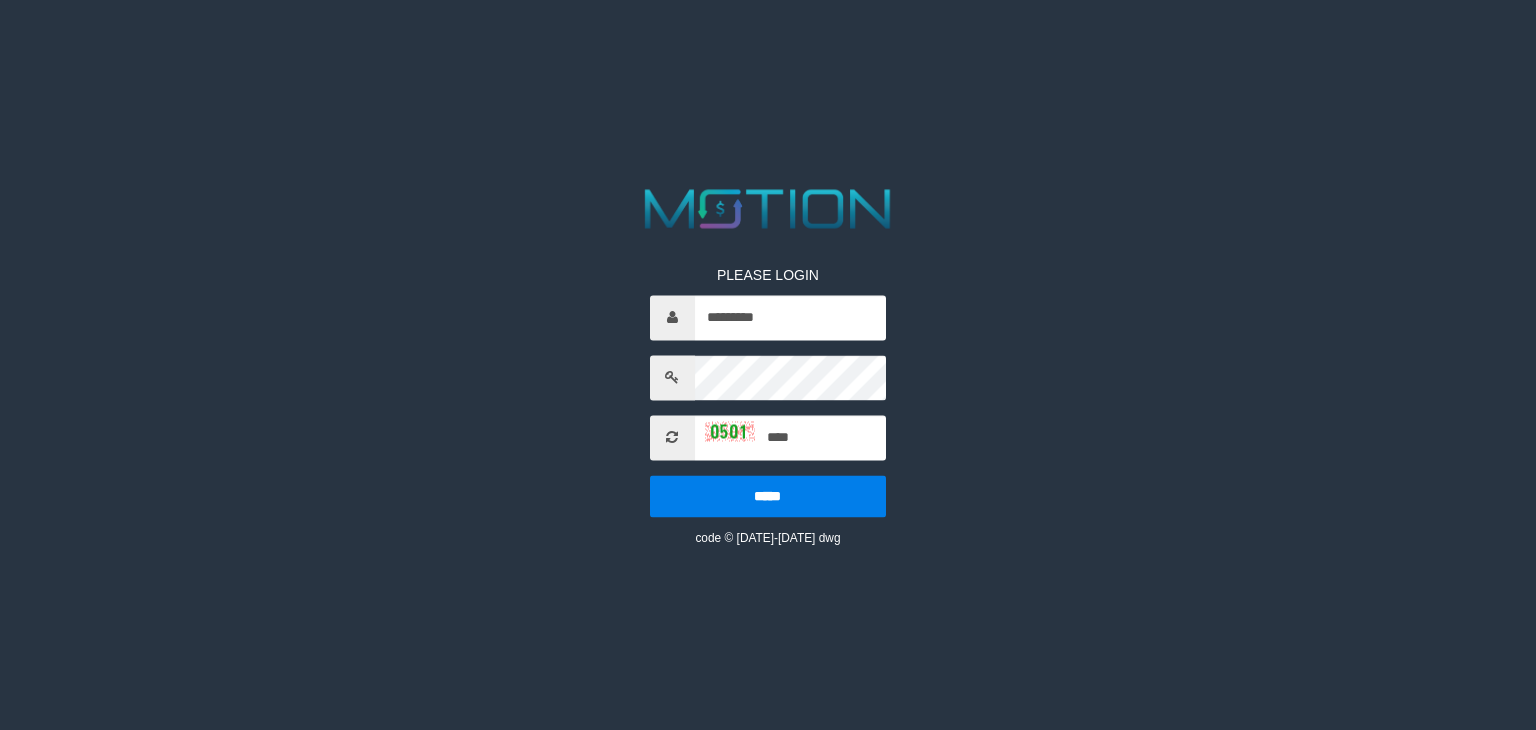 click on "PLEASE LOGIN
*********
****
*****
code © 2012-2018 dwg" at bounding box center (768, 391) 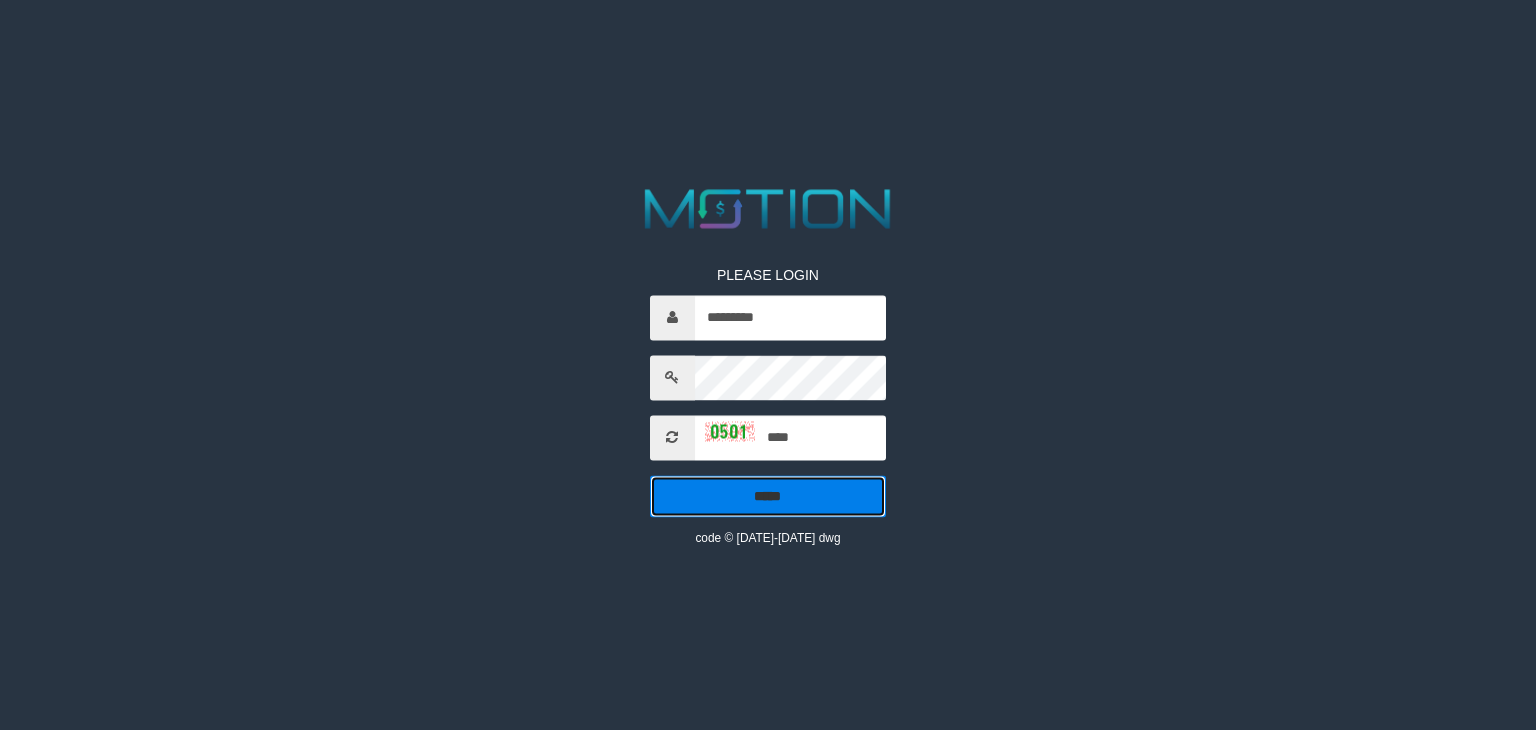 click on "*****" at bounding box center (768, 496) 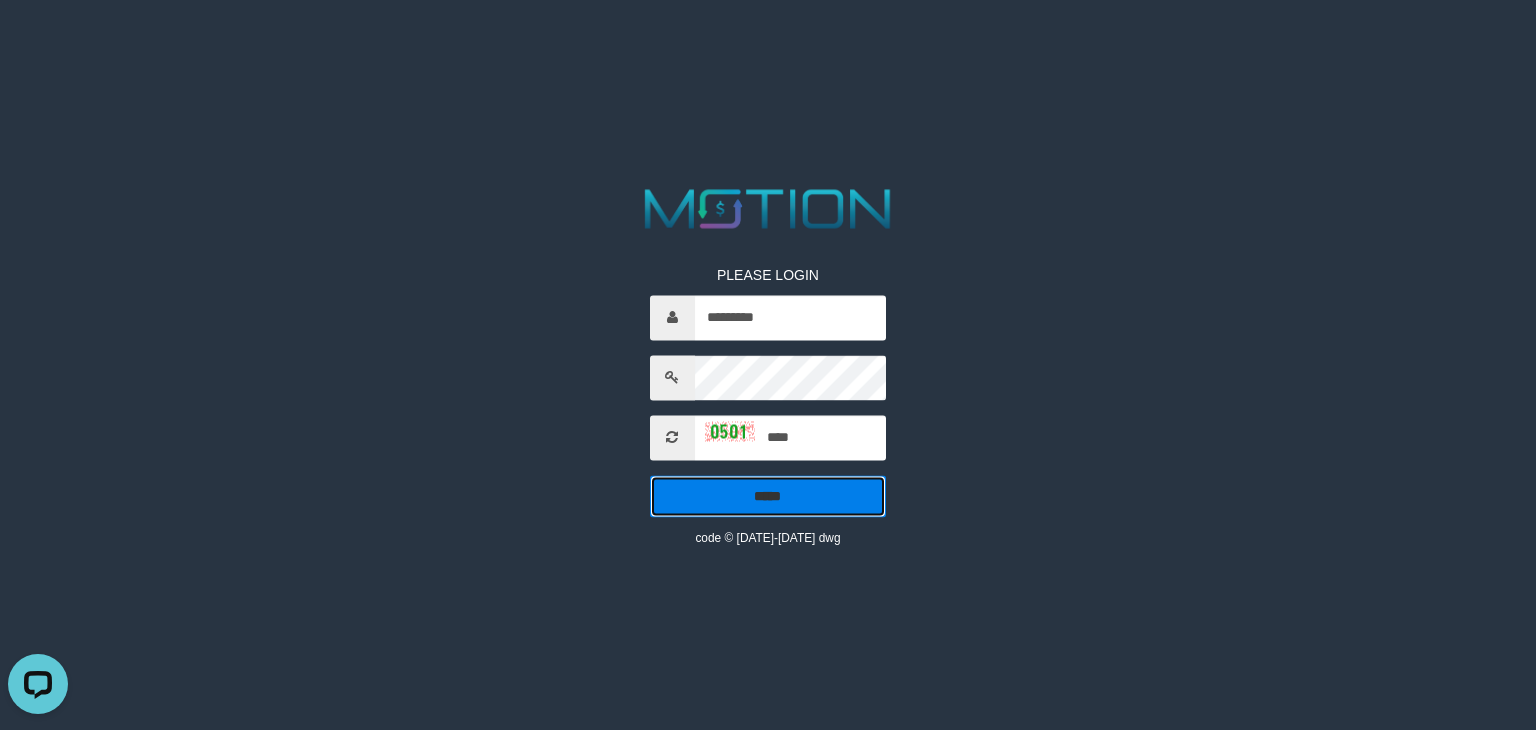scroll, scrollTop: 0, scrollLeft: 0, axis: both 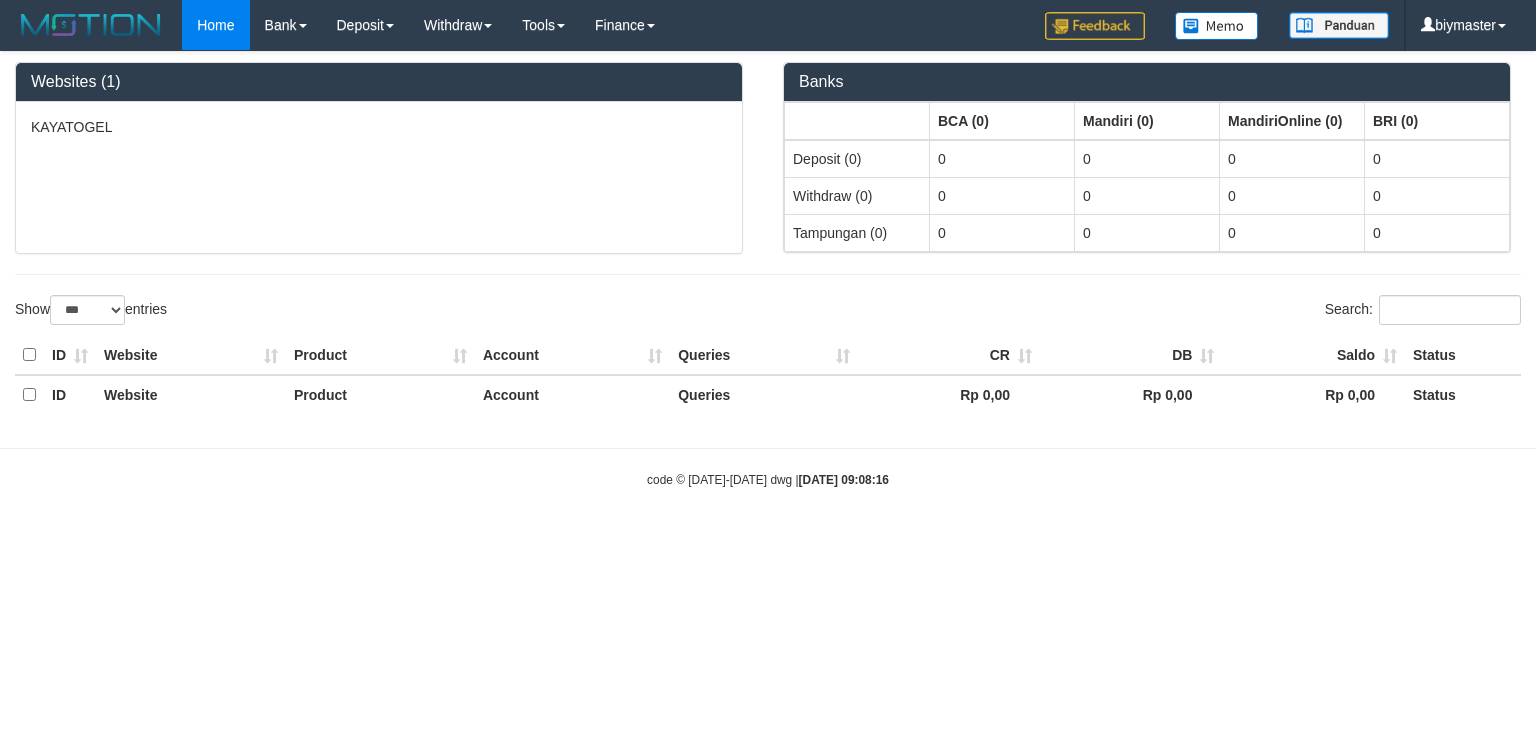 select on "***" 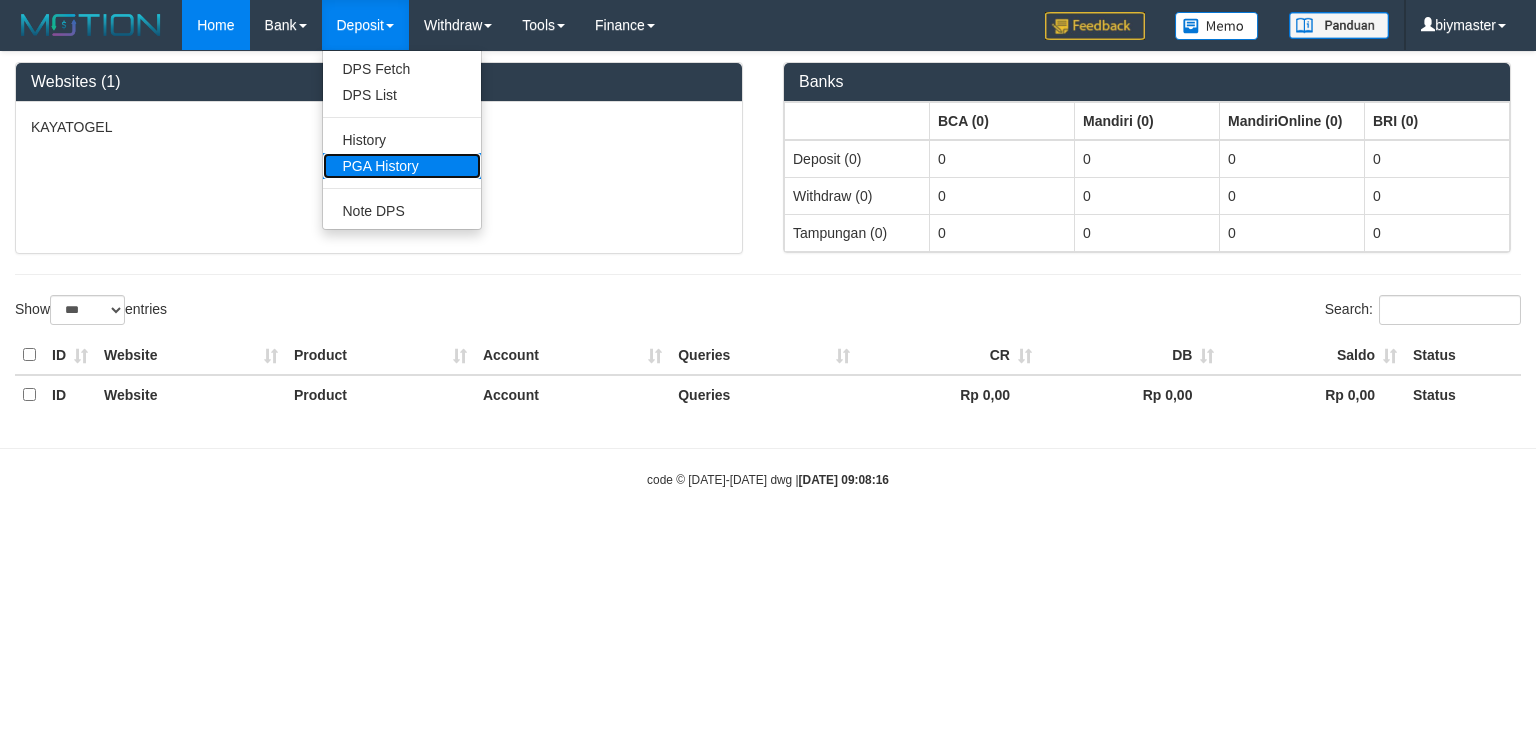 click on "PGA History" at bounding box center [402, 166] 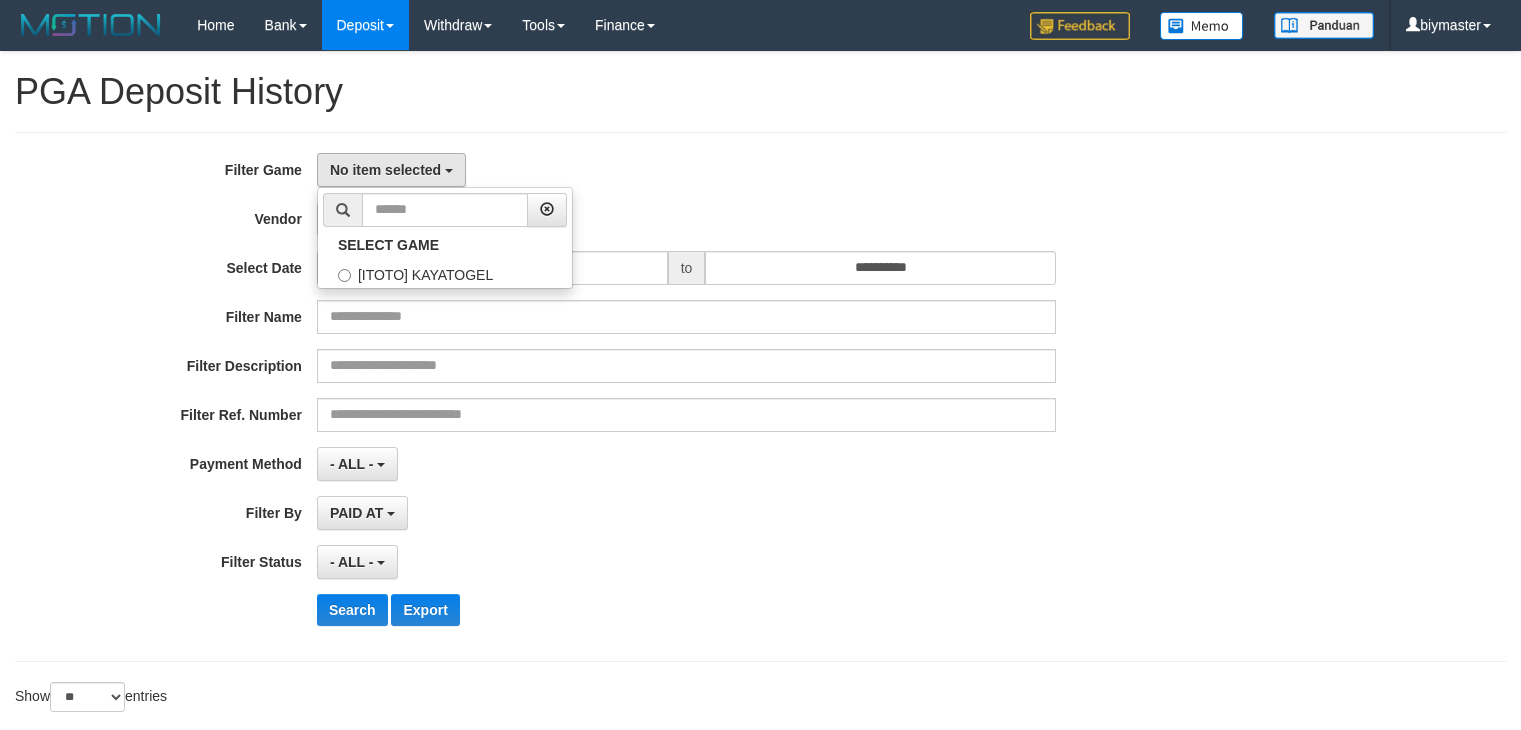 select 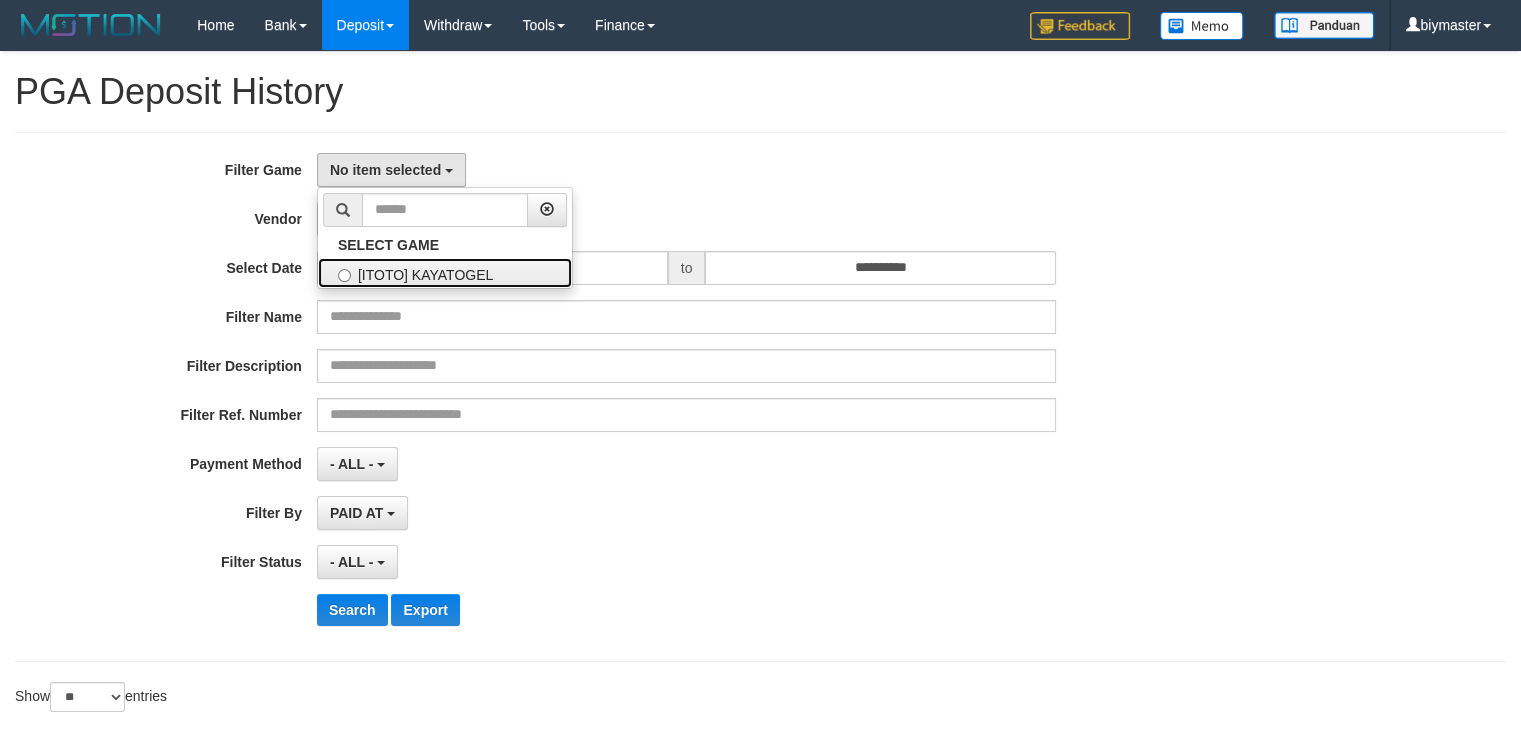 click on "[ITOTO] KAYATOGEL" at bounding box center (445, 273) 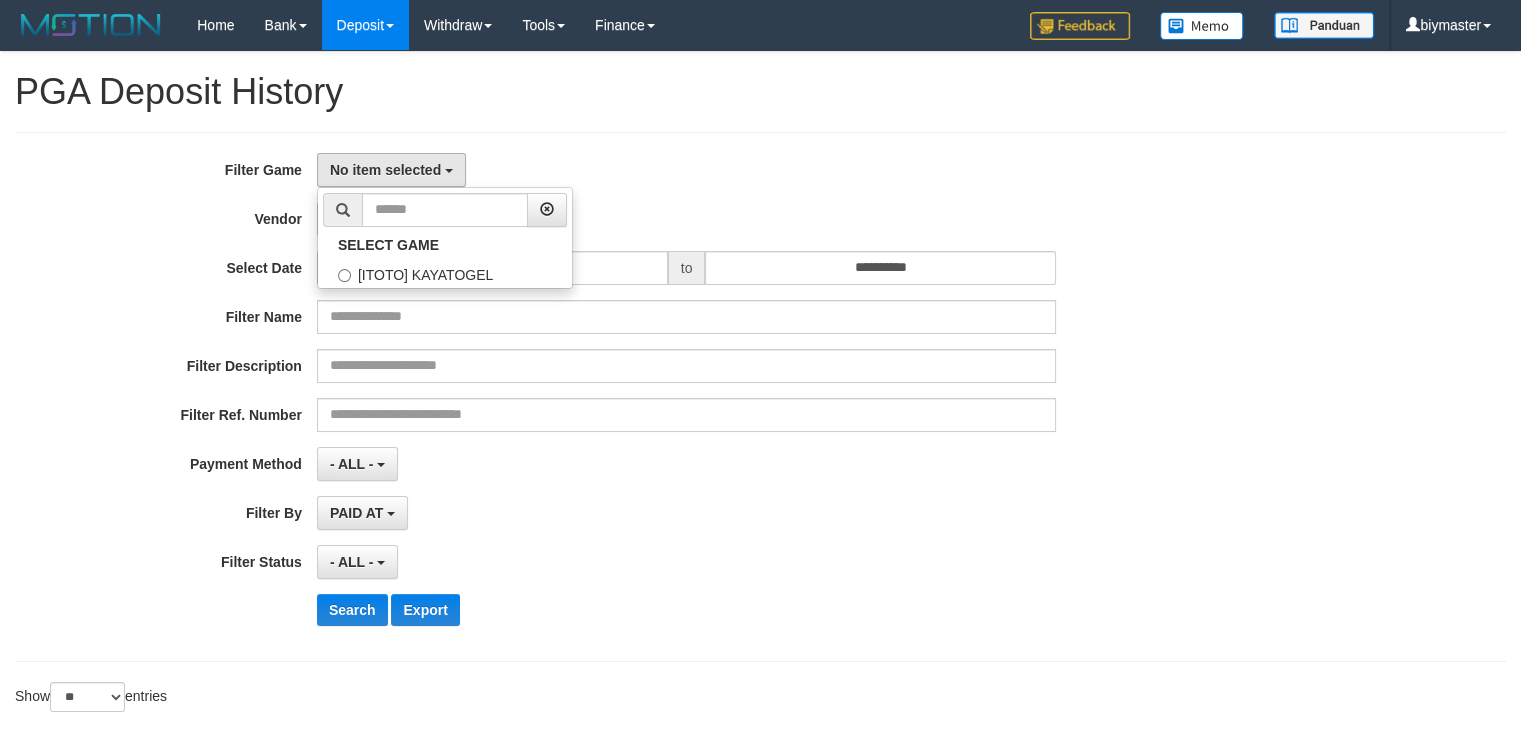 select on "****" 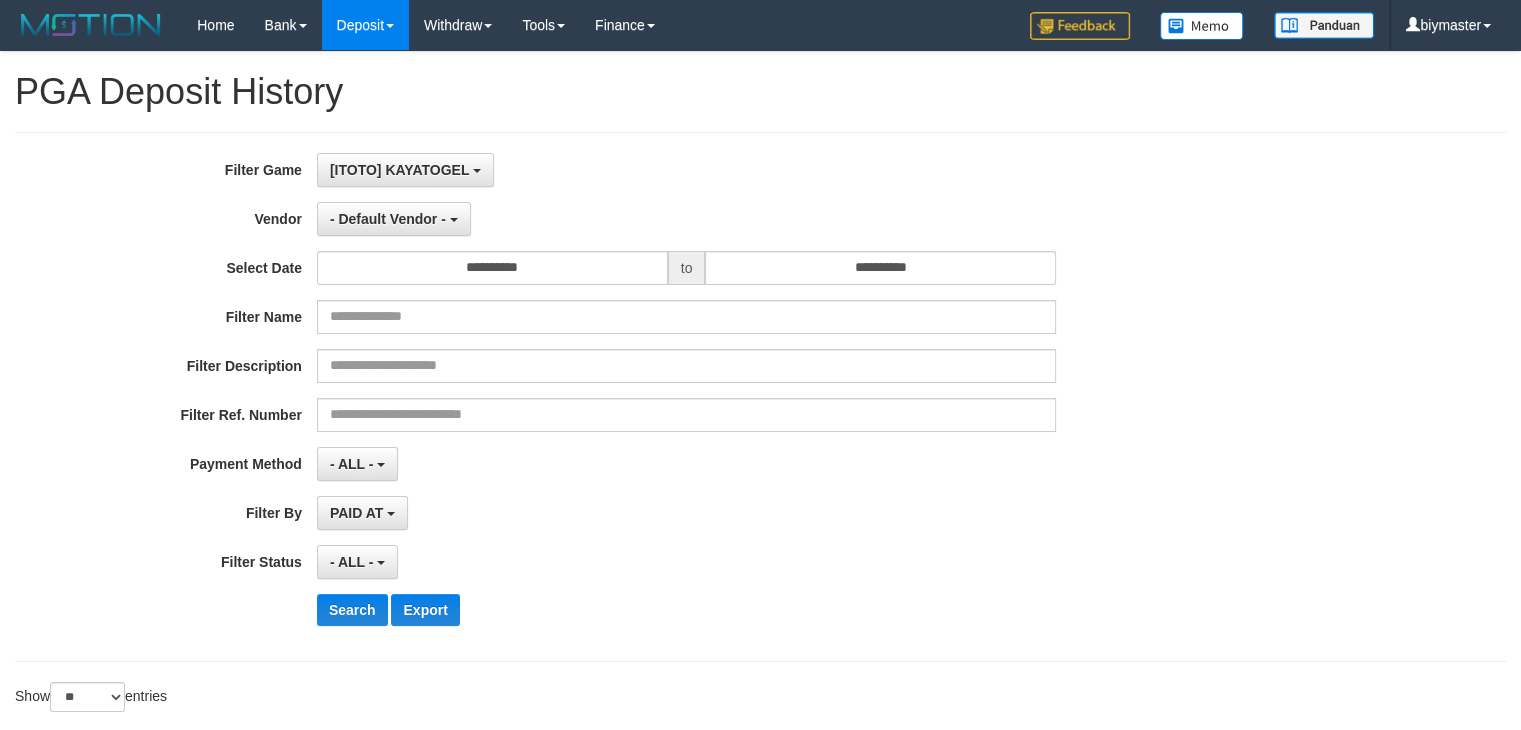 click on "**********" at bounding box center (634, 397) 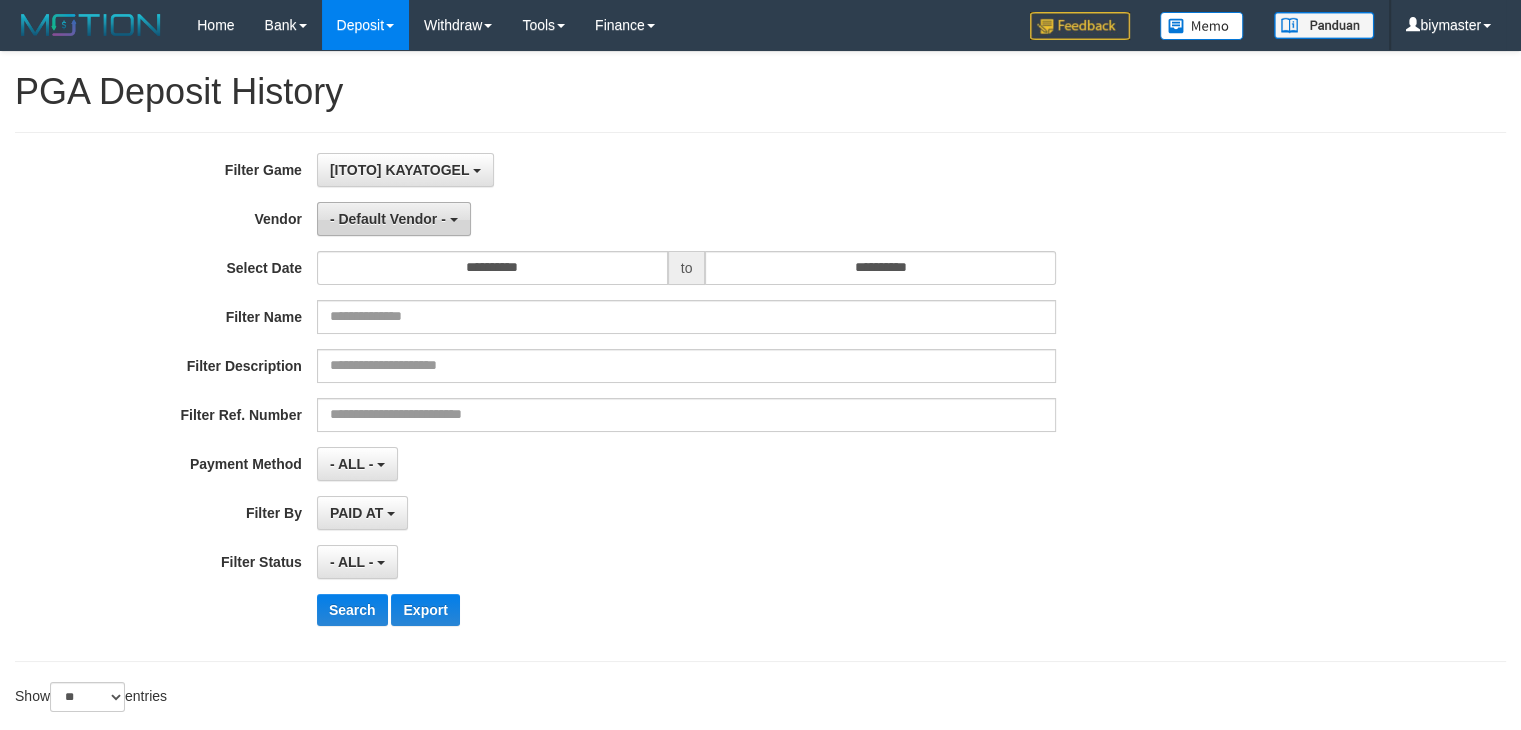 click on "- Default Vendor -" at bounding box center (394, 219) 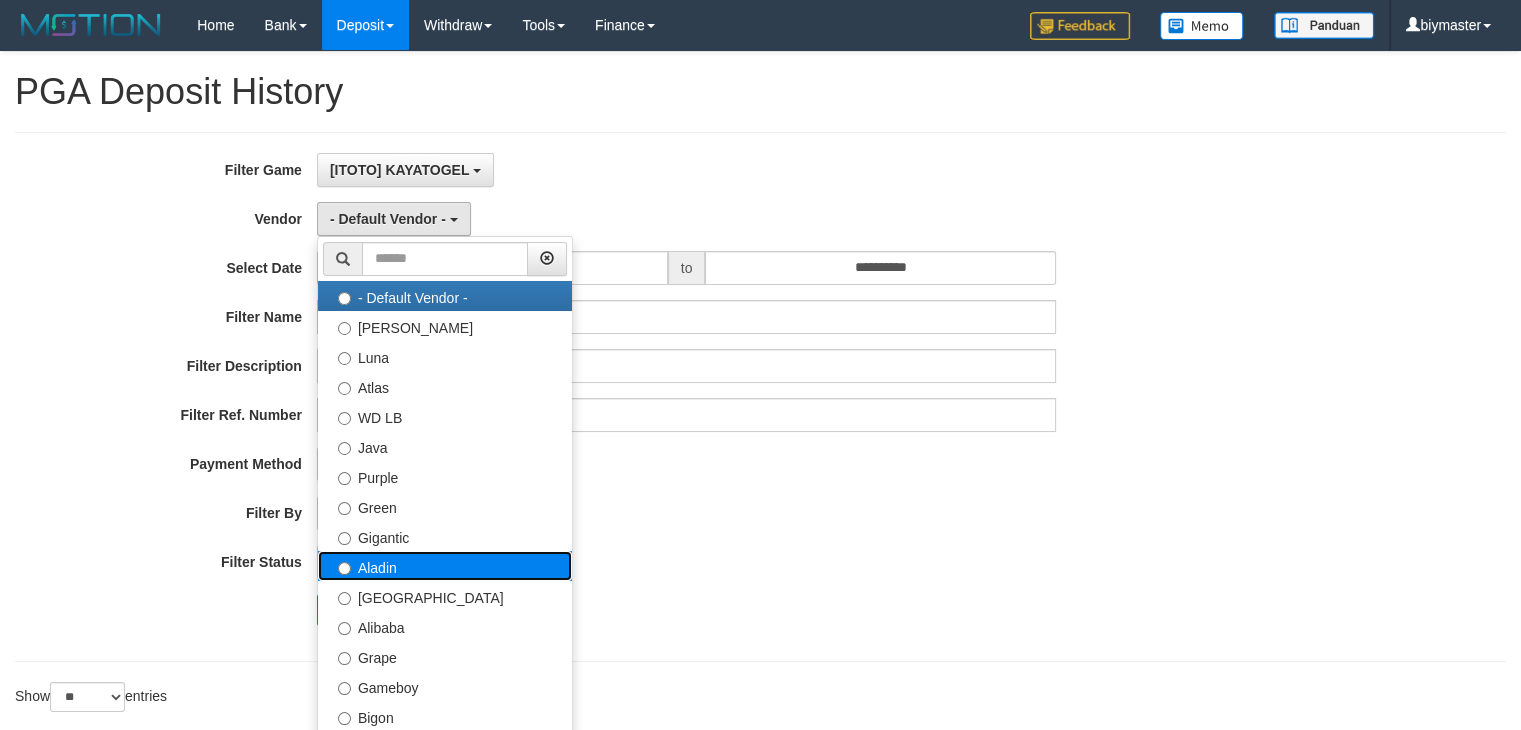 click on "Aladin" at bounding box center (445, 566) 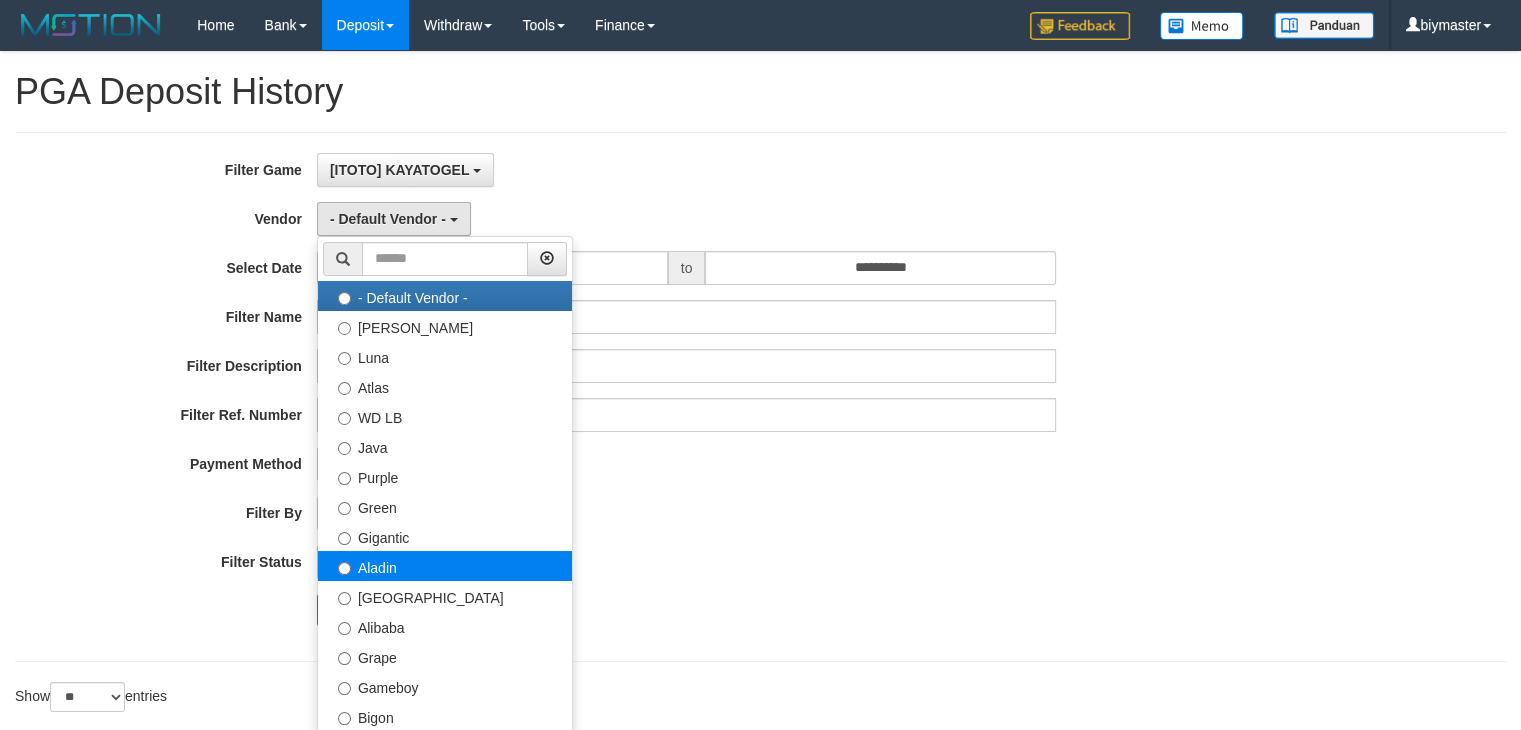 select on "**********" 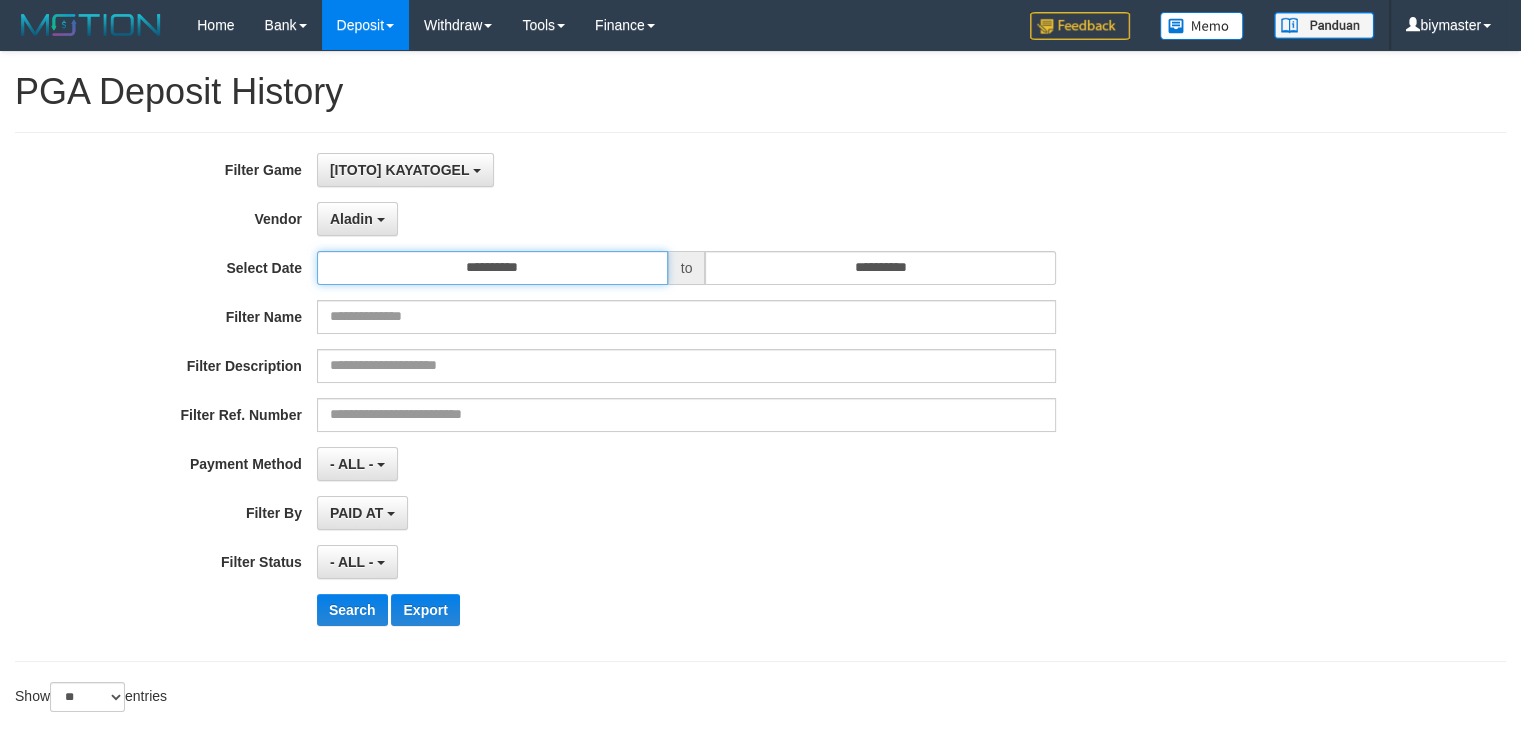 click on "**********" at bounding box center (492, 268) 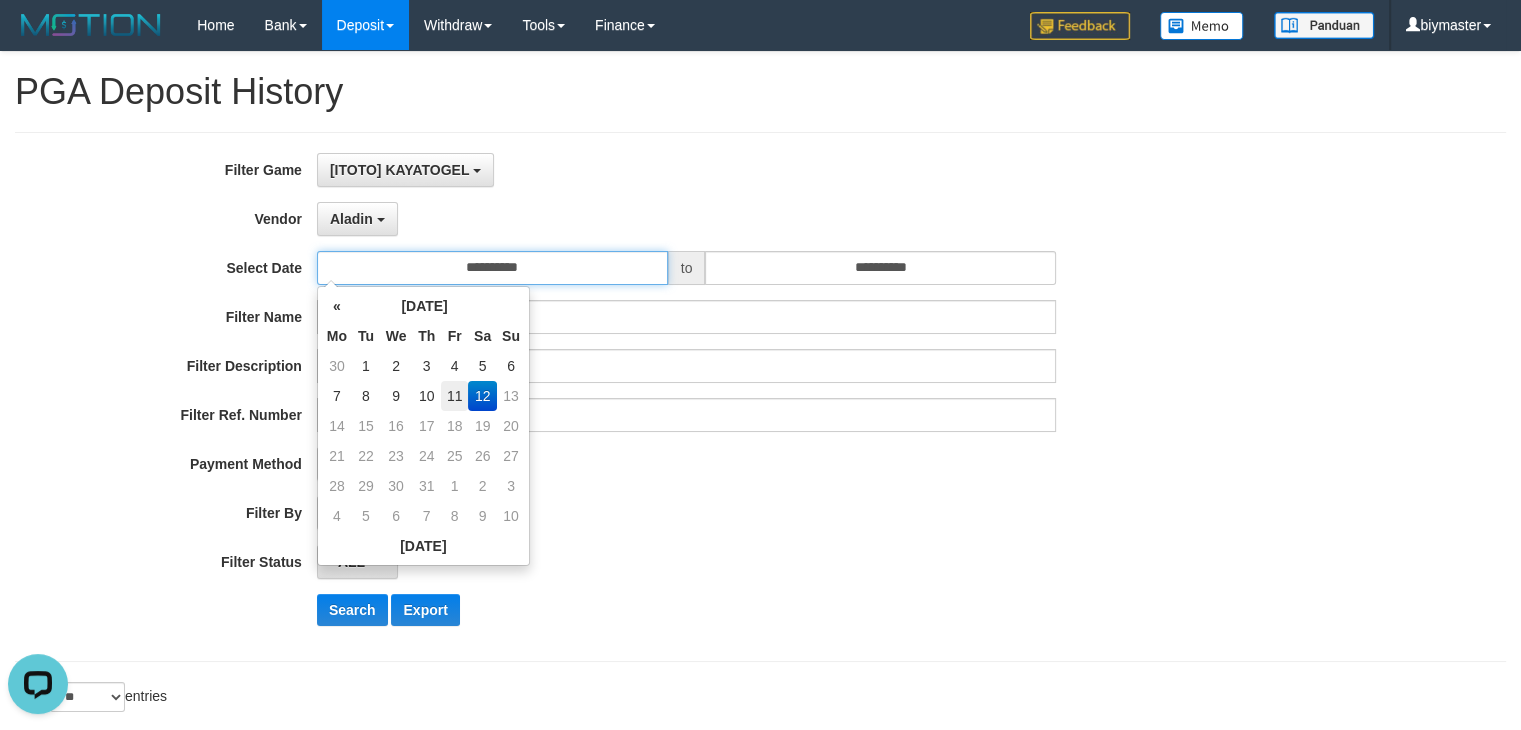 scroll, scrollTop: 0, scrollLeft: 0, axis: both 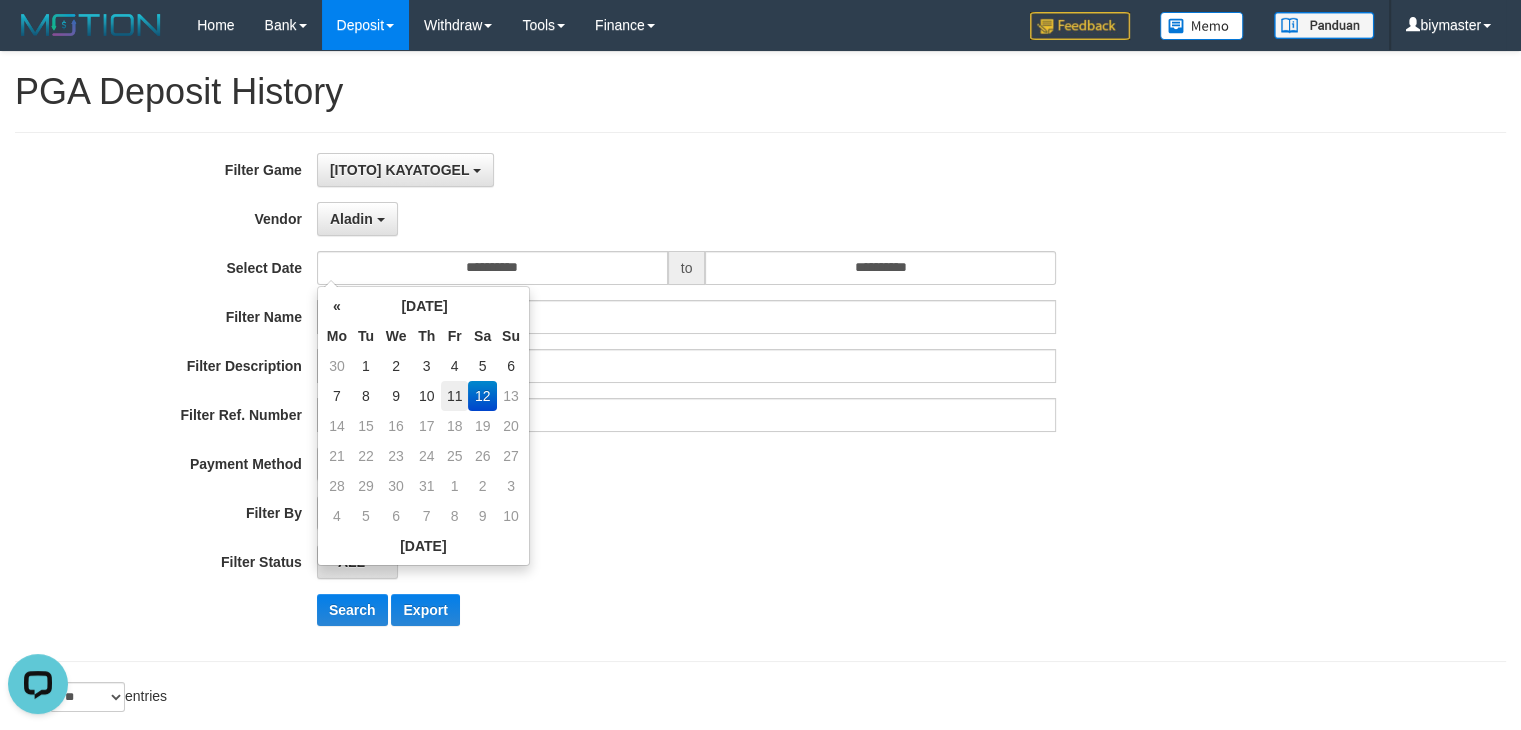 click on "11" at bounding box center [454, 396] 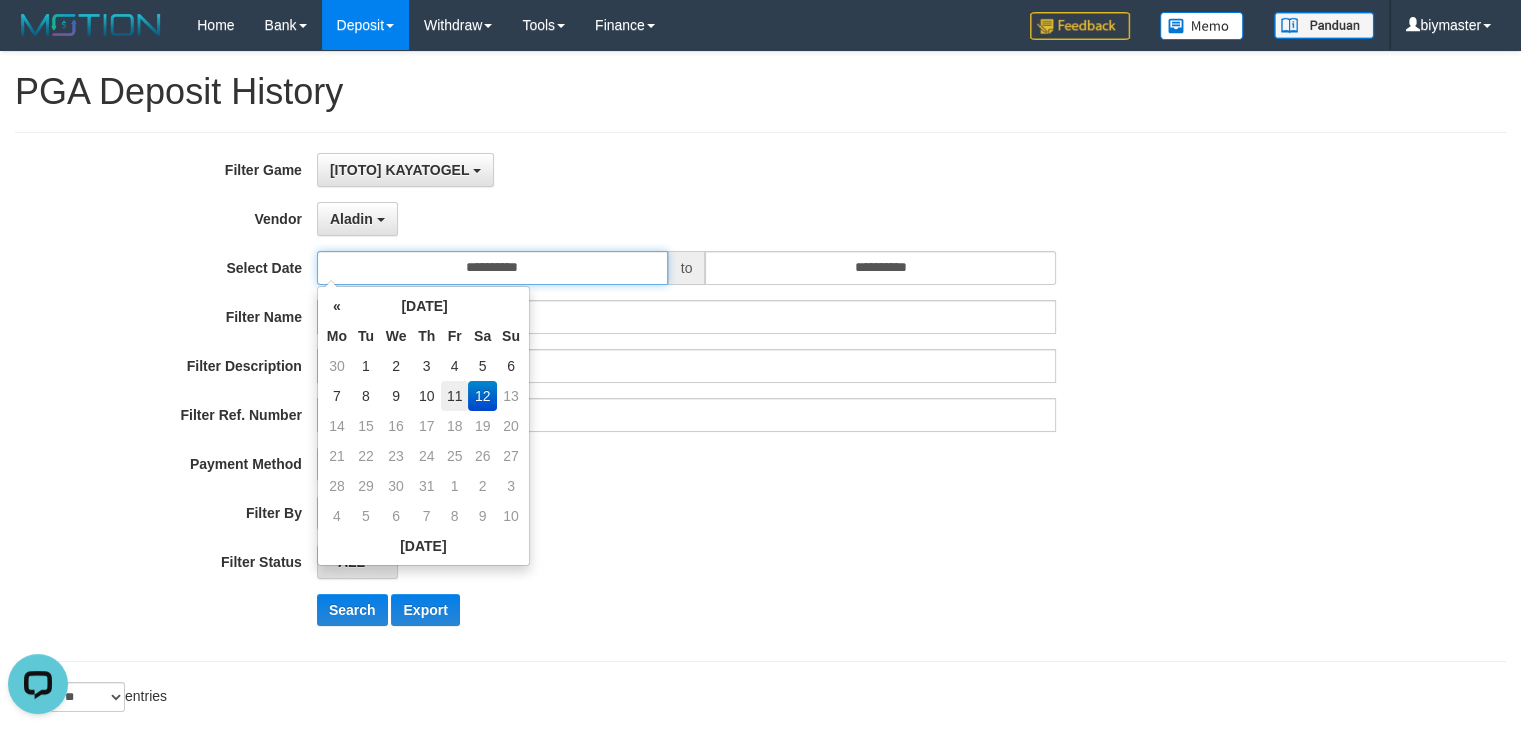 type on "**********" 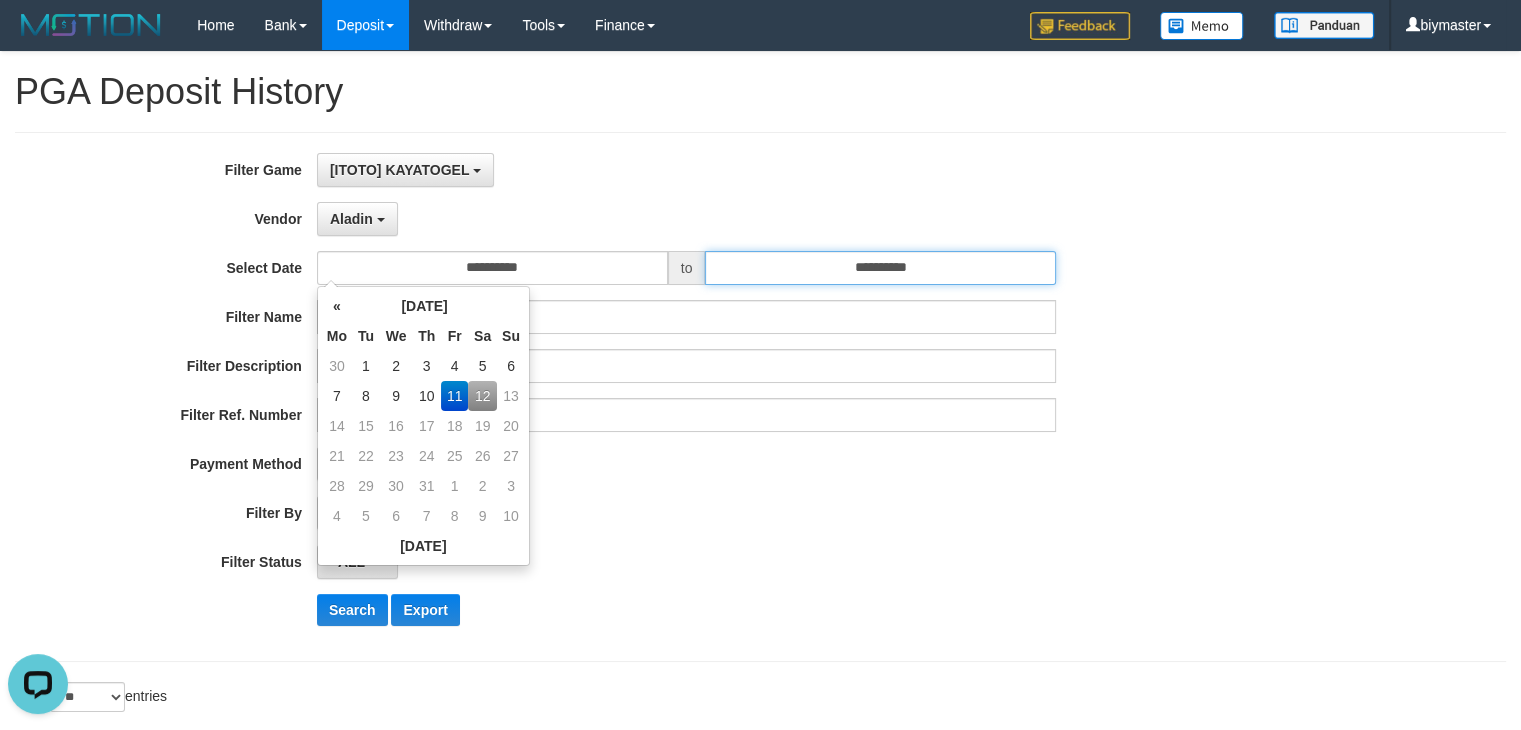 click on "**********" at bounding box center [880, 268] 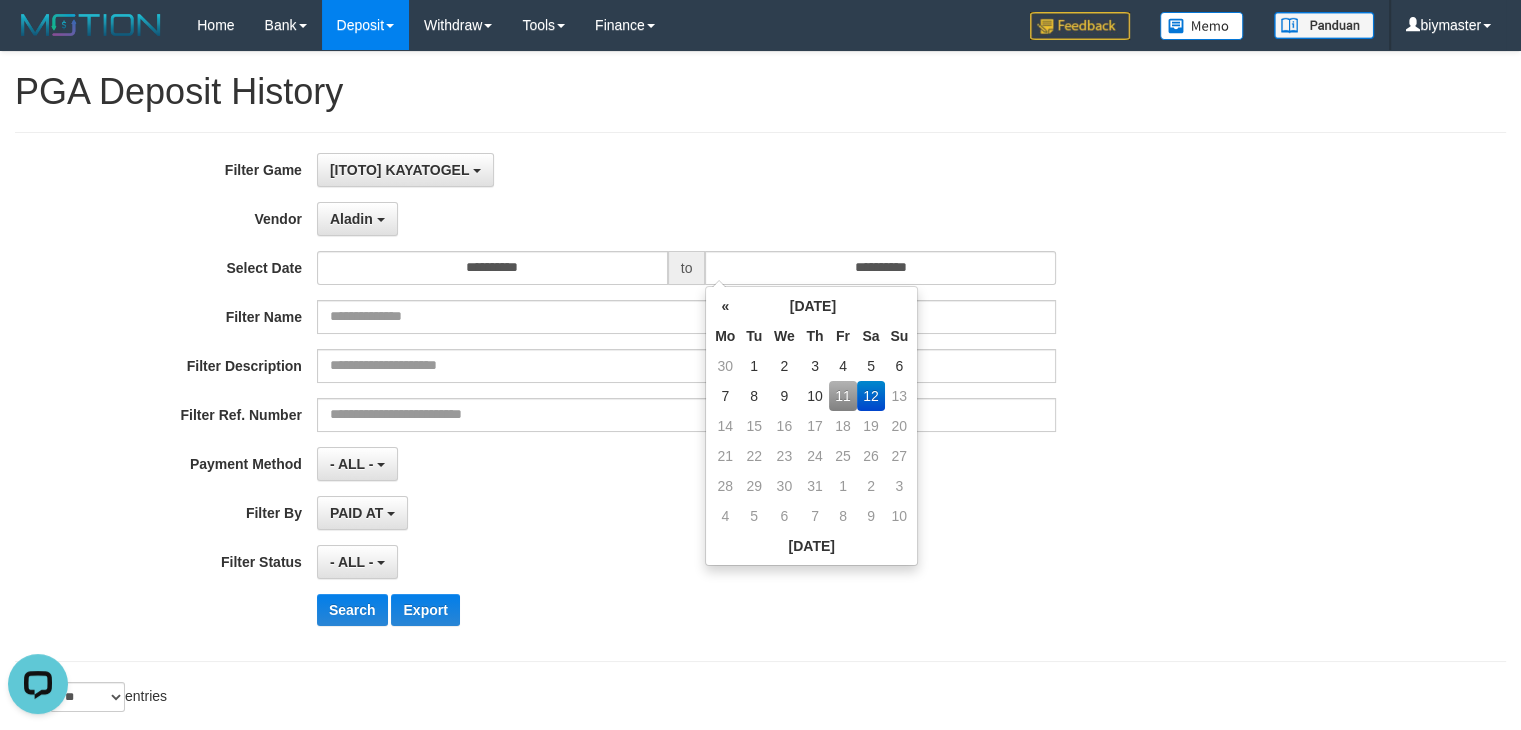 click on "11" at bounding box center (842, 396) 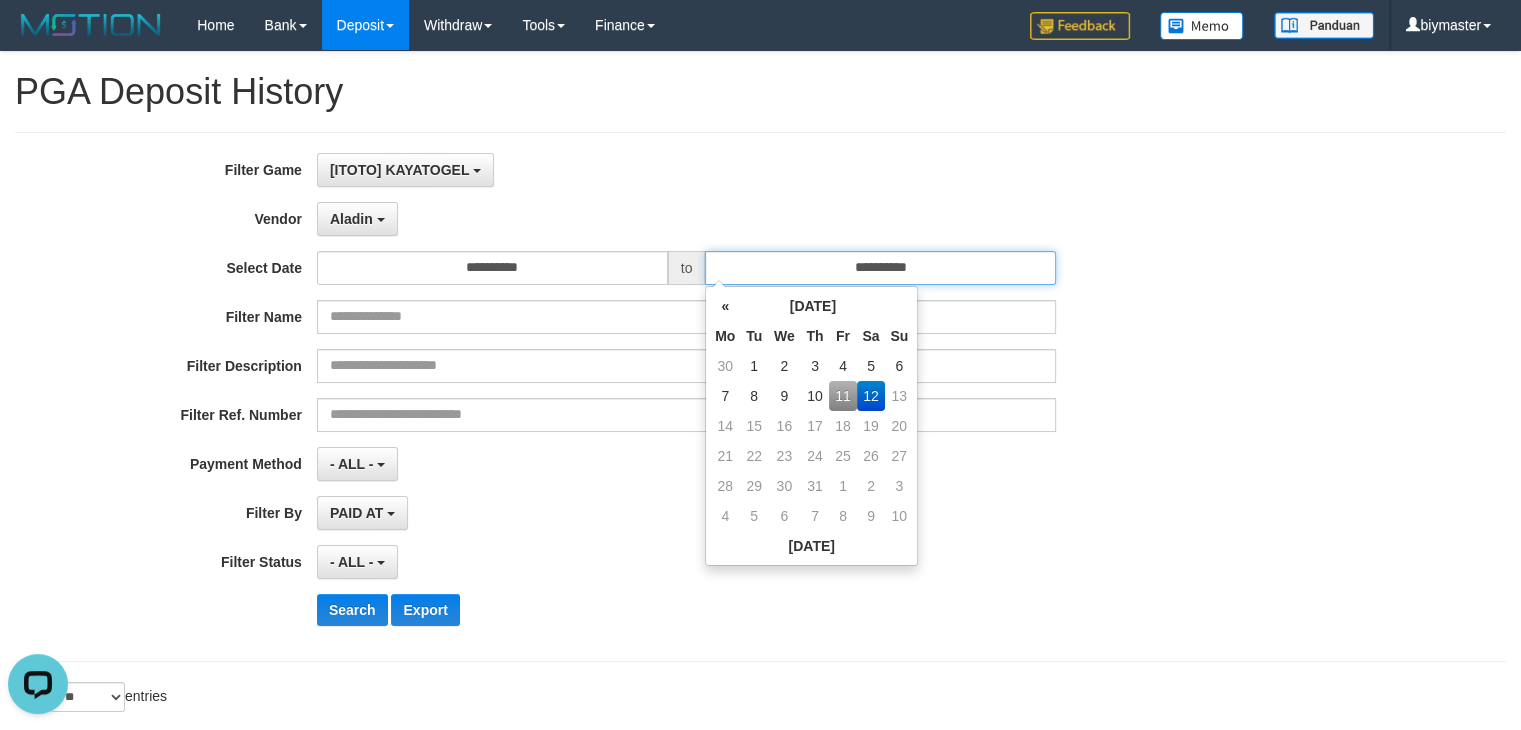 type on "**********" 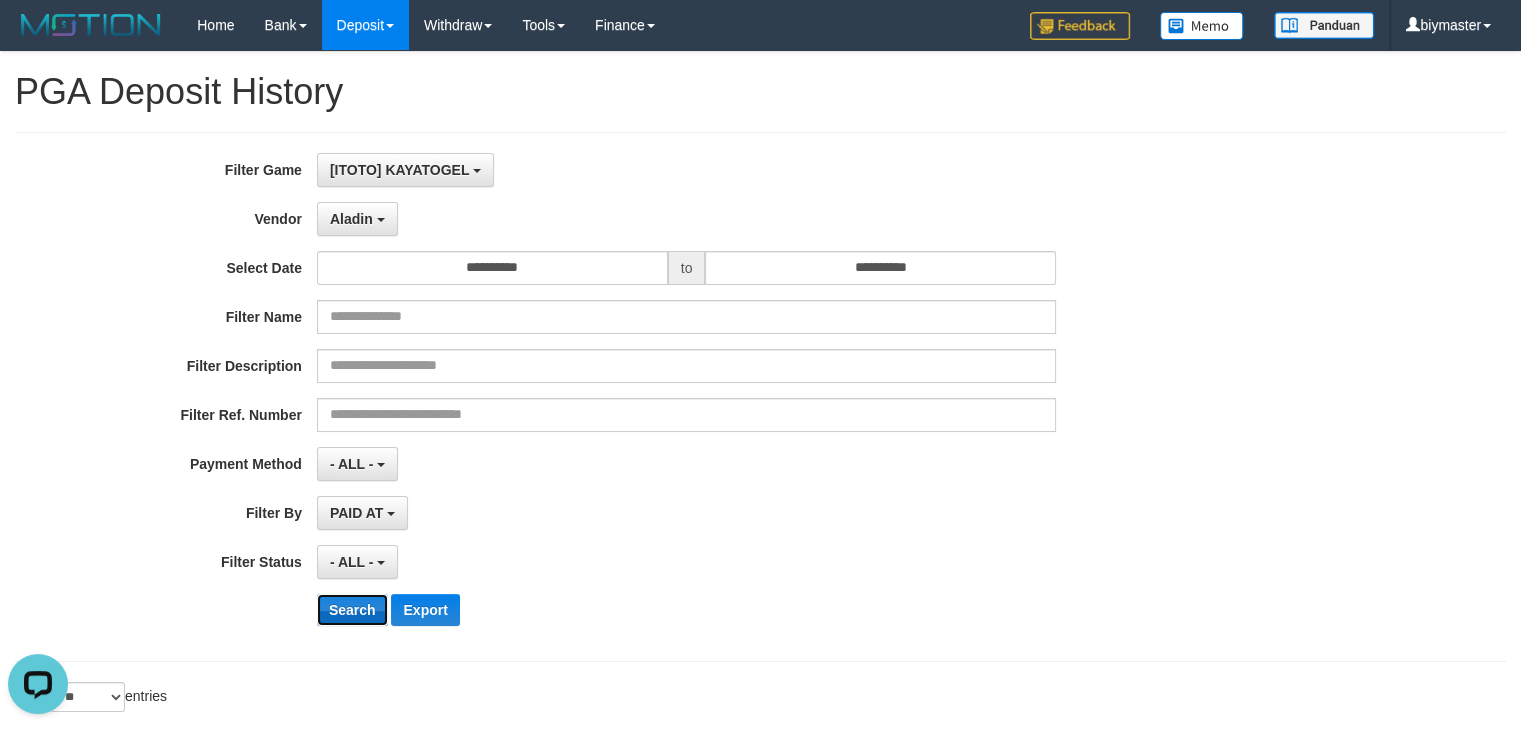 drag, startPoint x: 333, startPoint y: 602, endPoint x: 573, endPoint y: 609, distance: 240.10207 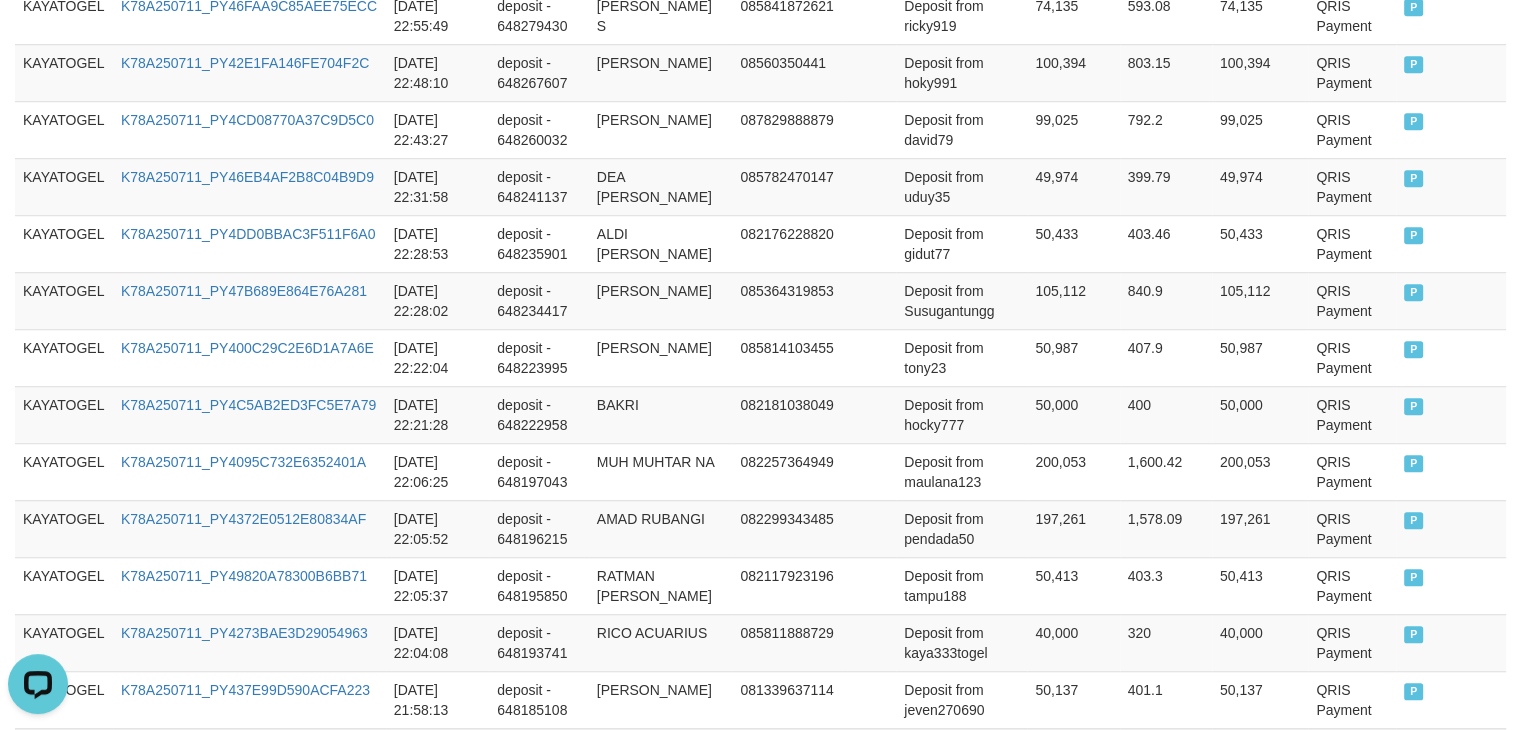 scroll, scrollTop: 1684, scrollLeft: 0, axis: vertical 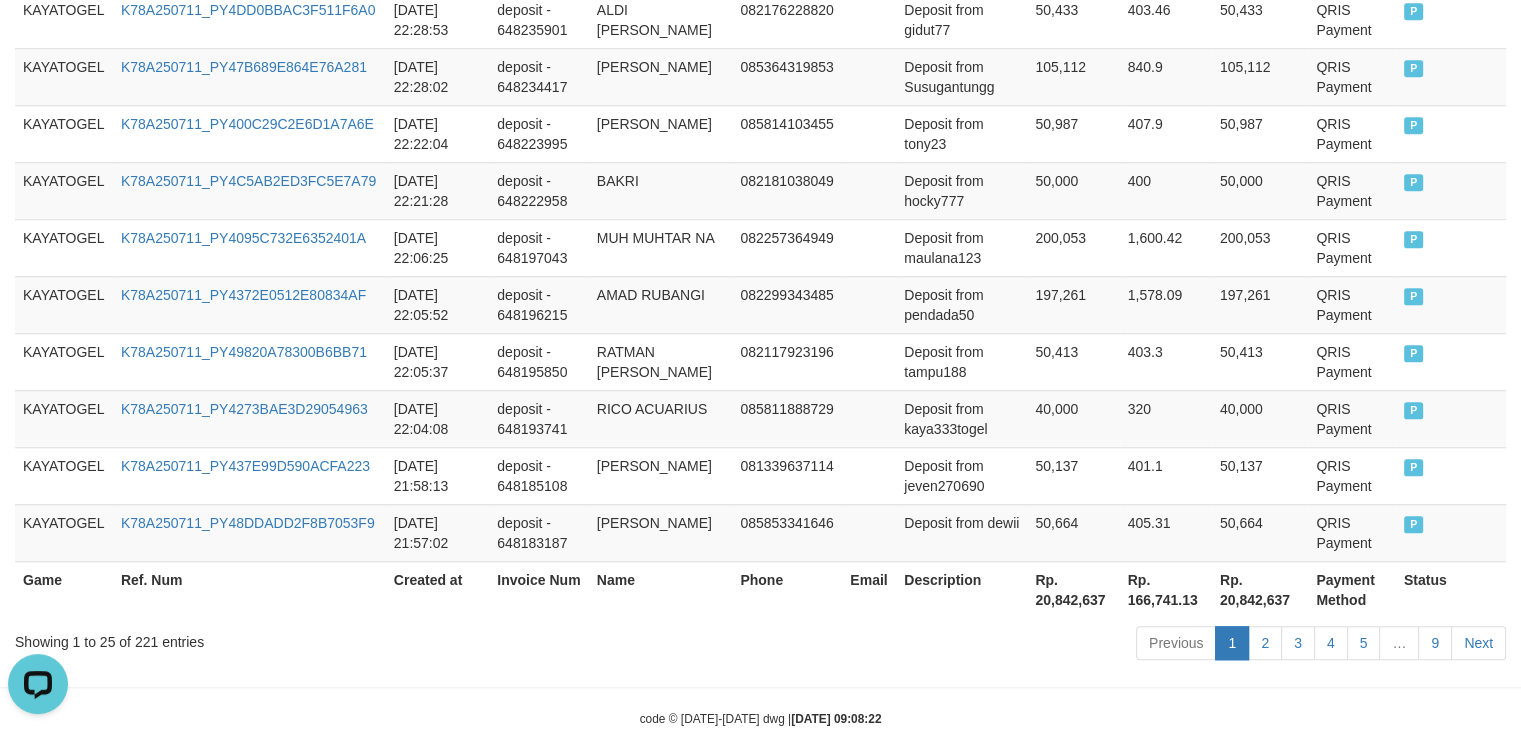 click on "Rp. 20,842,637" at bounding box center (1073, 589) 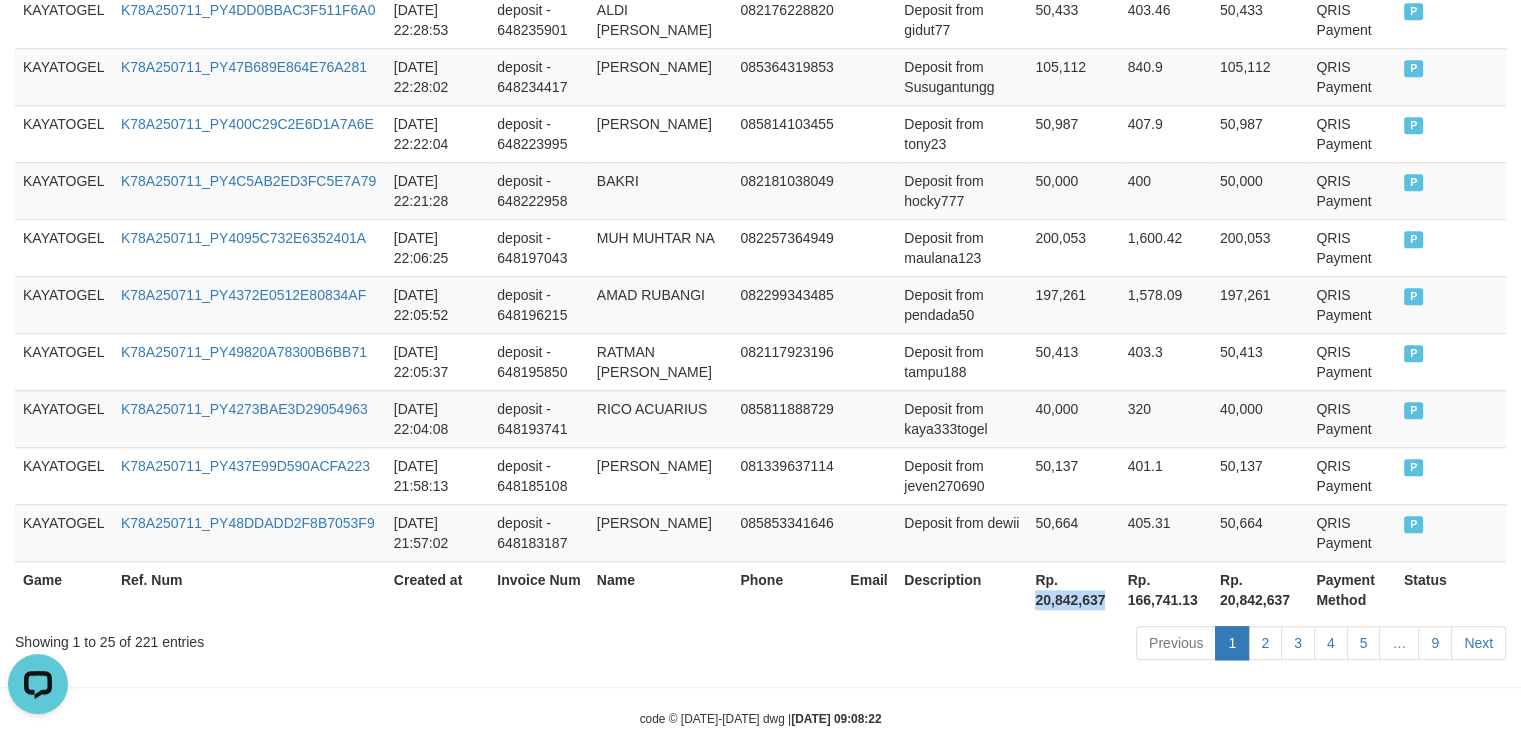 click on "Rp. 20,842,637" at bounding box center [1073, 589] 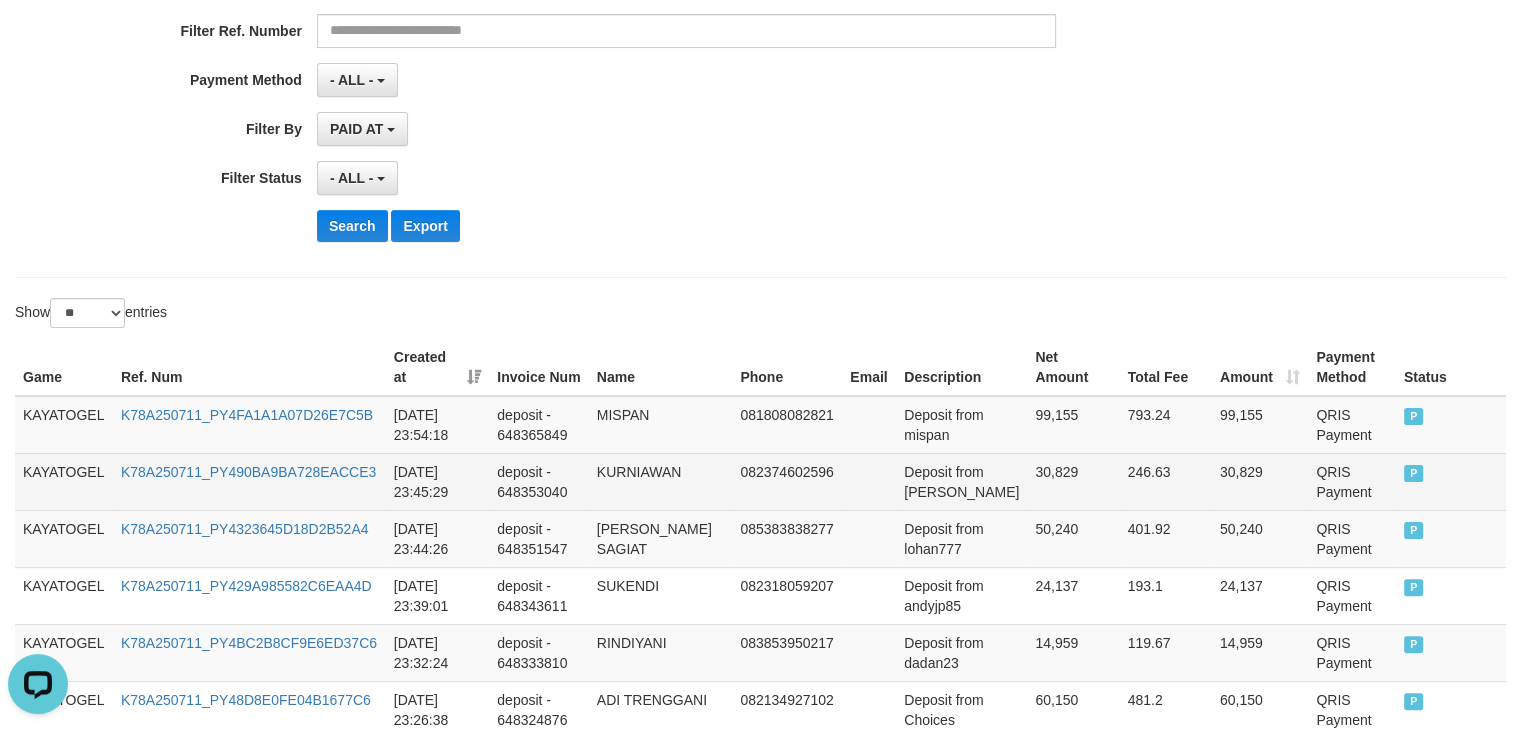 scroll, scrollTop: 0, scrollLeft: 0, axis: both 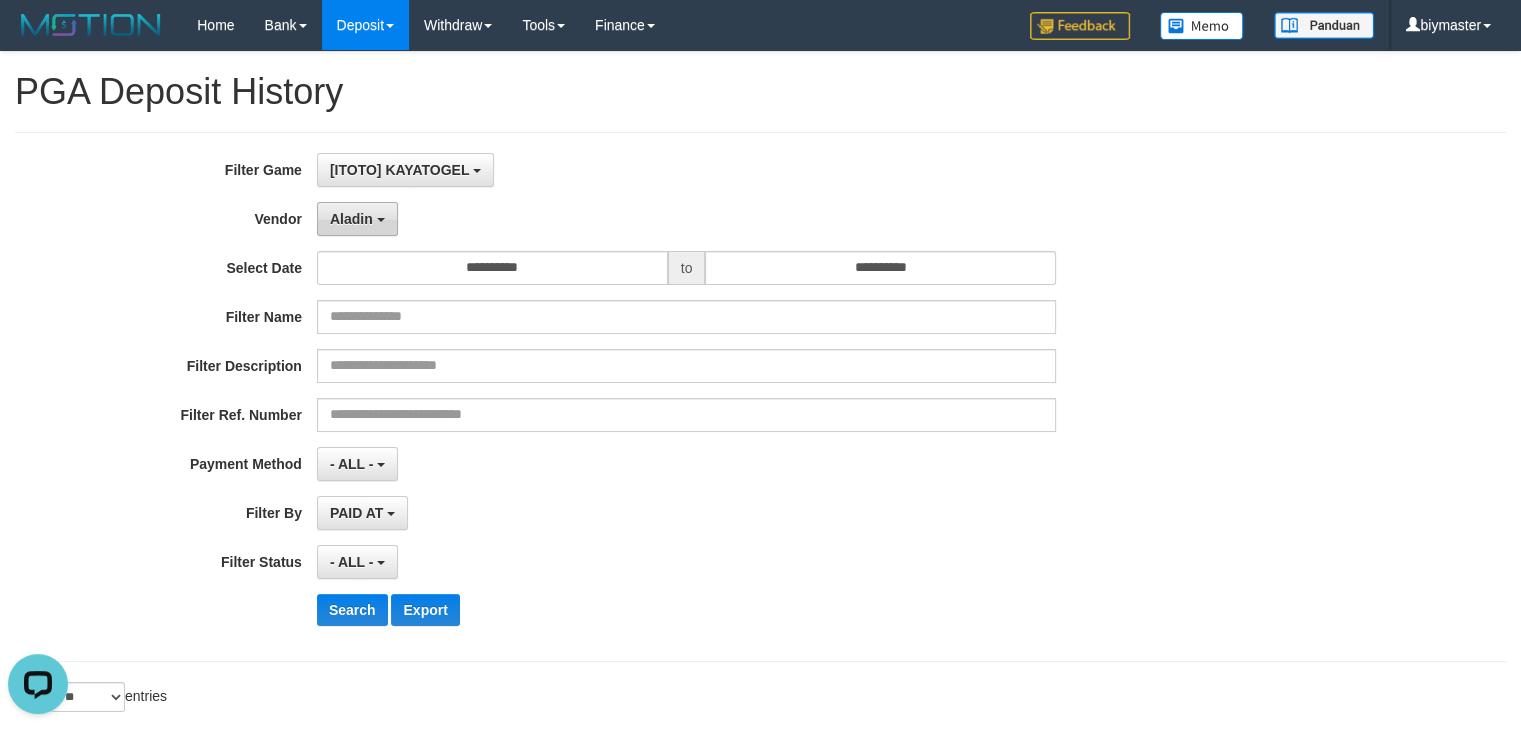 click on "Aladin" at bounding box center [351, 219] 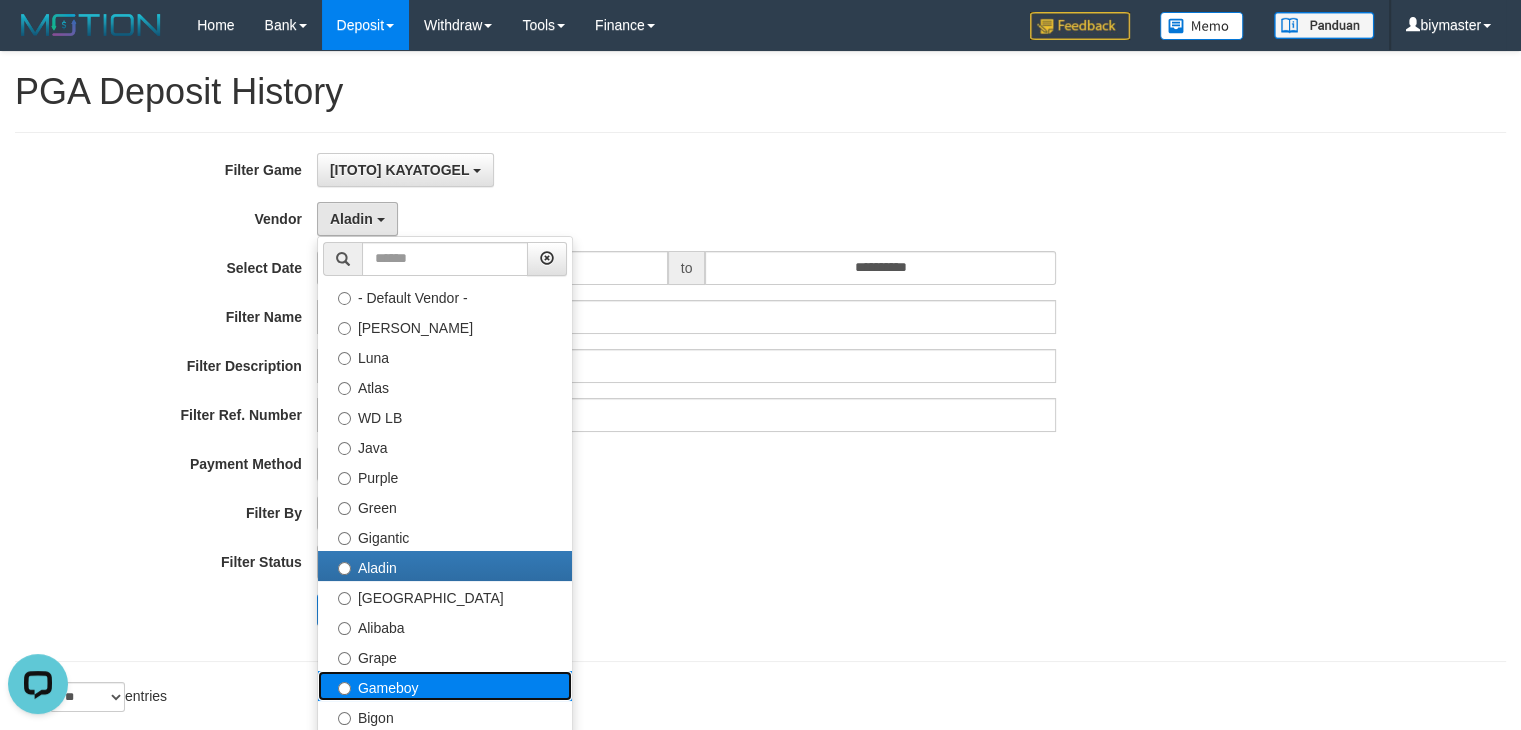 click on "Gameboy" at bounding box center [445, 686] 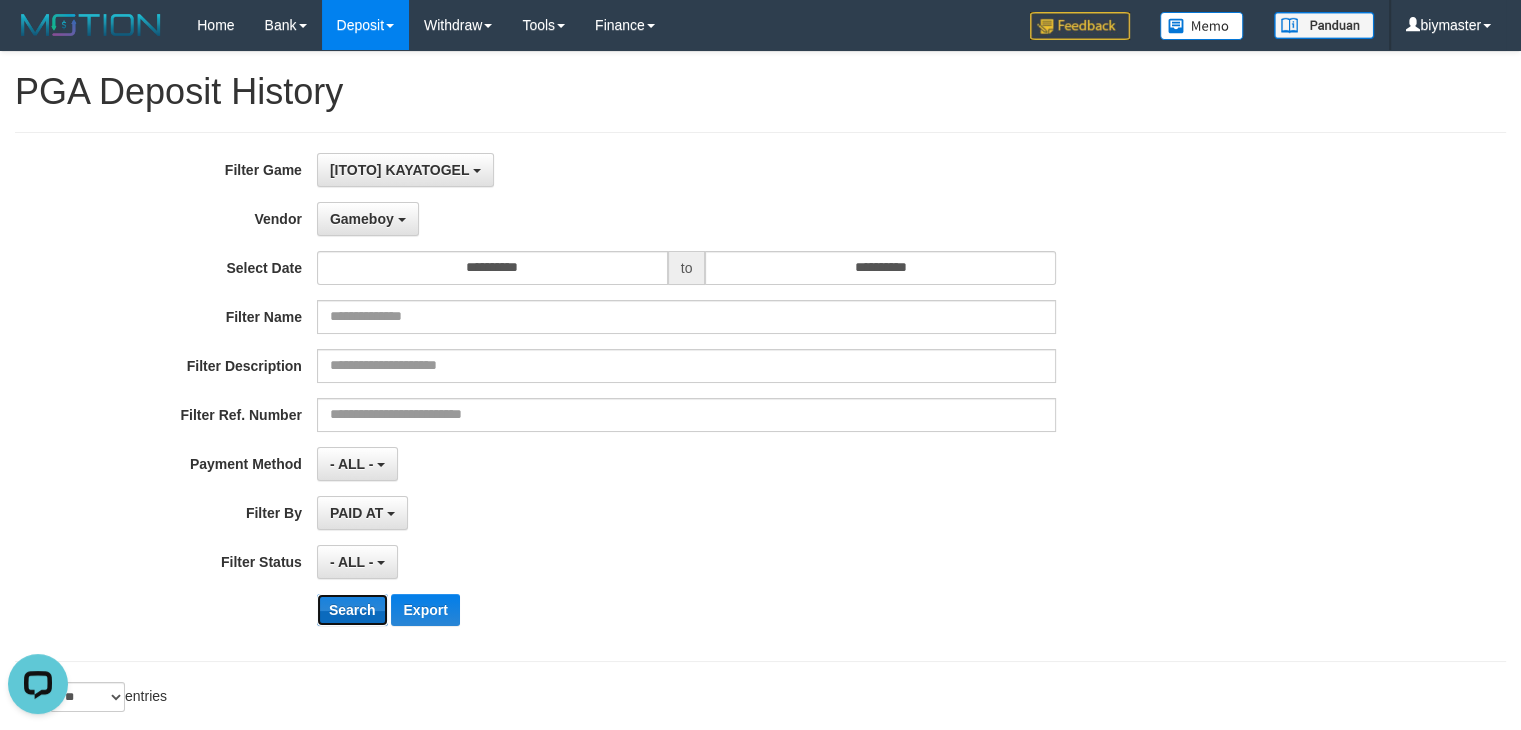 click on "Search" at bounding box center (352, 610) 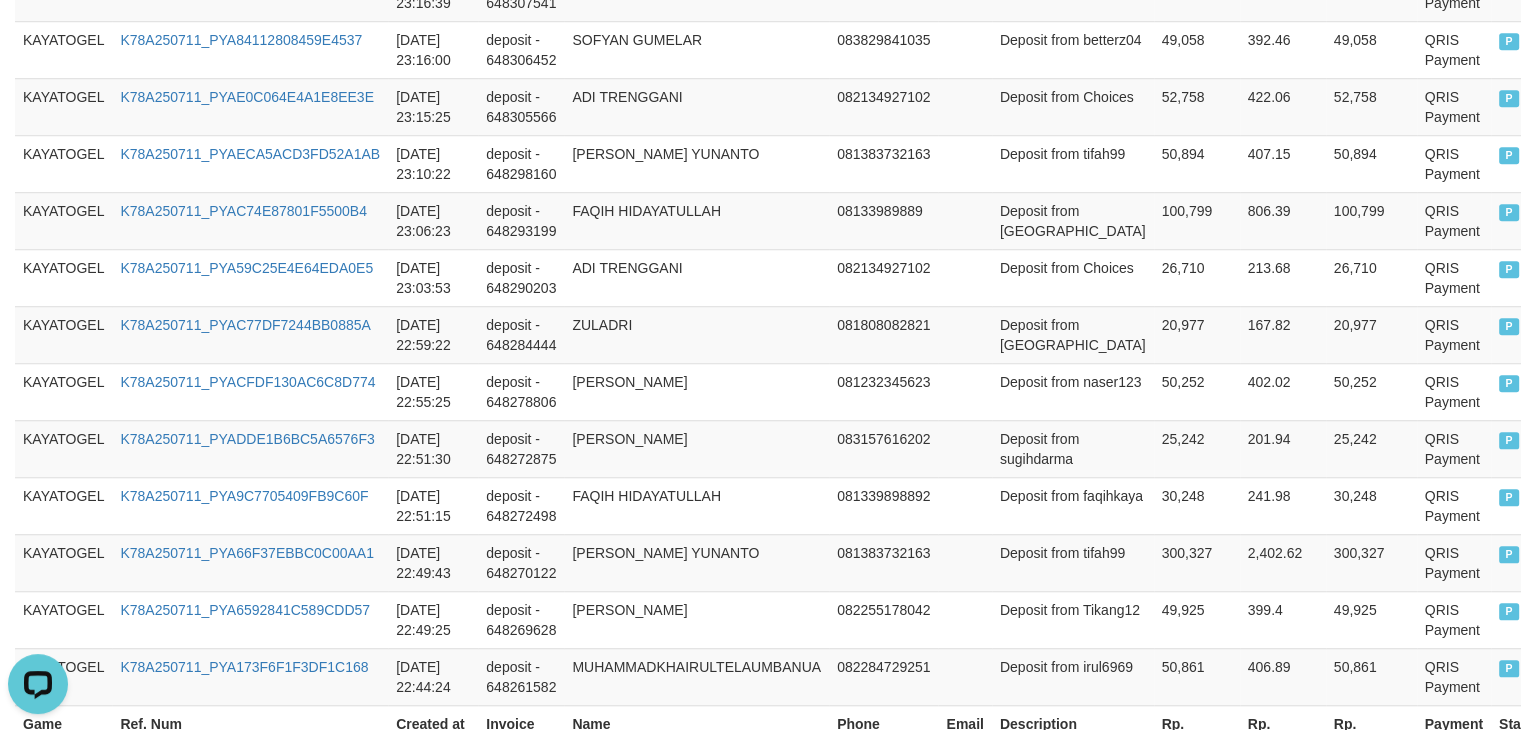 scroll, scrollTop: 1684, scrollLeft: 0, axis: vertical 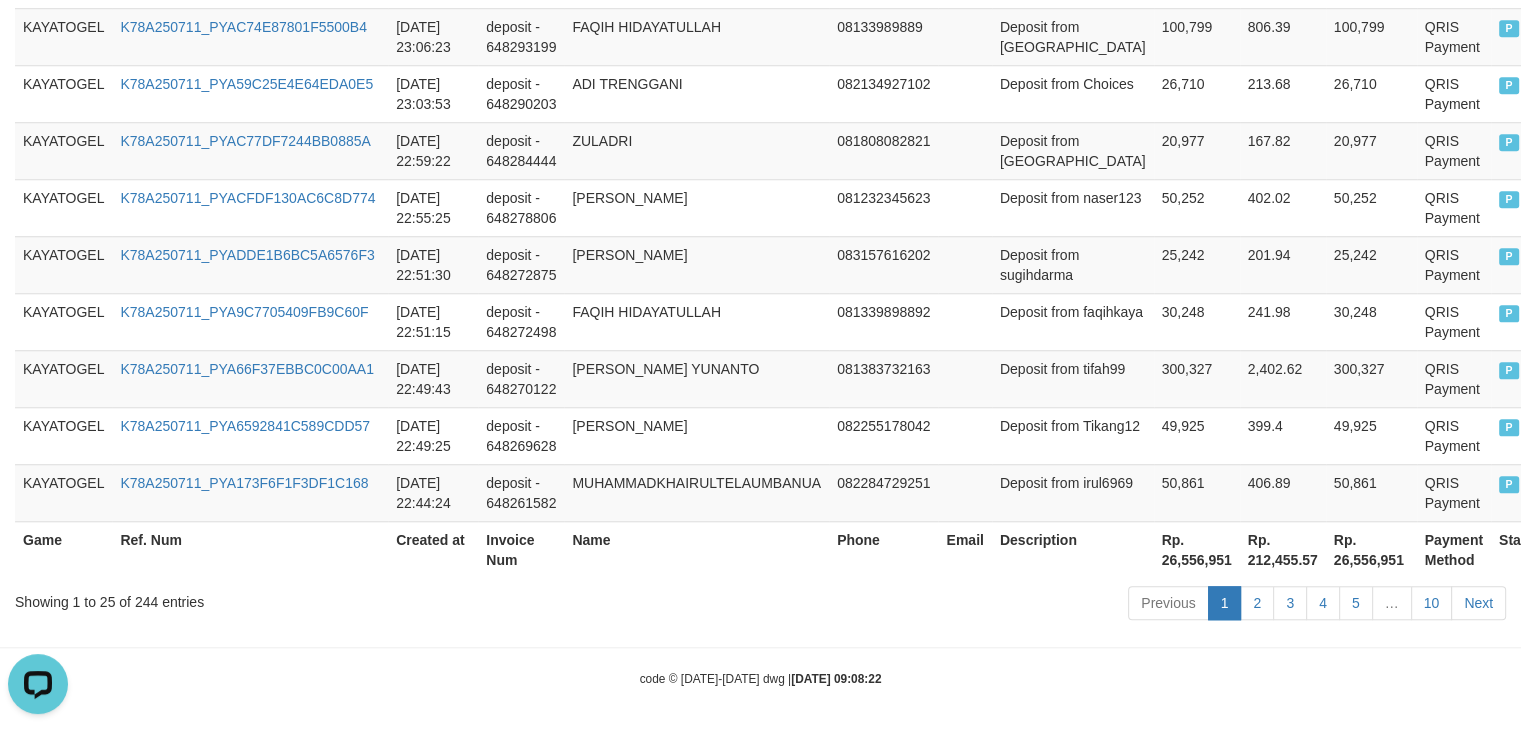 click on "Rp. 26,556,951" at bounding box center [1197, 549] 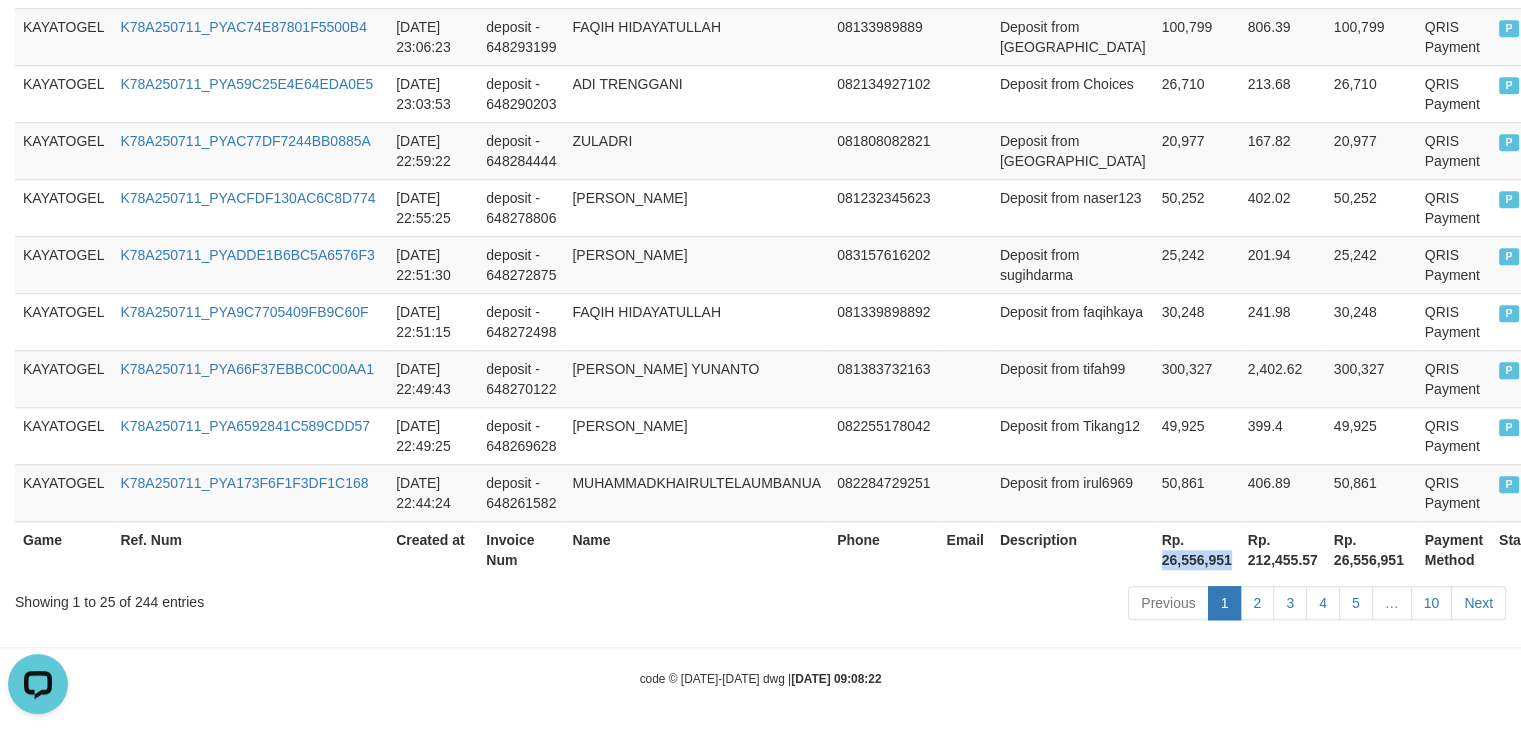 click on "Rp. 26,556,951" at bounding box center [1197, 549] 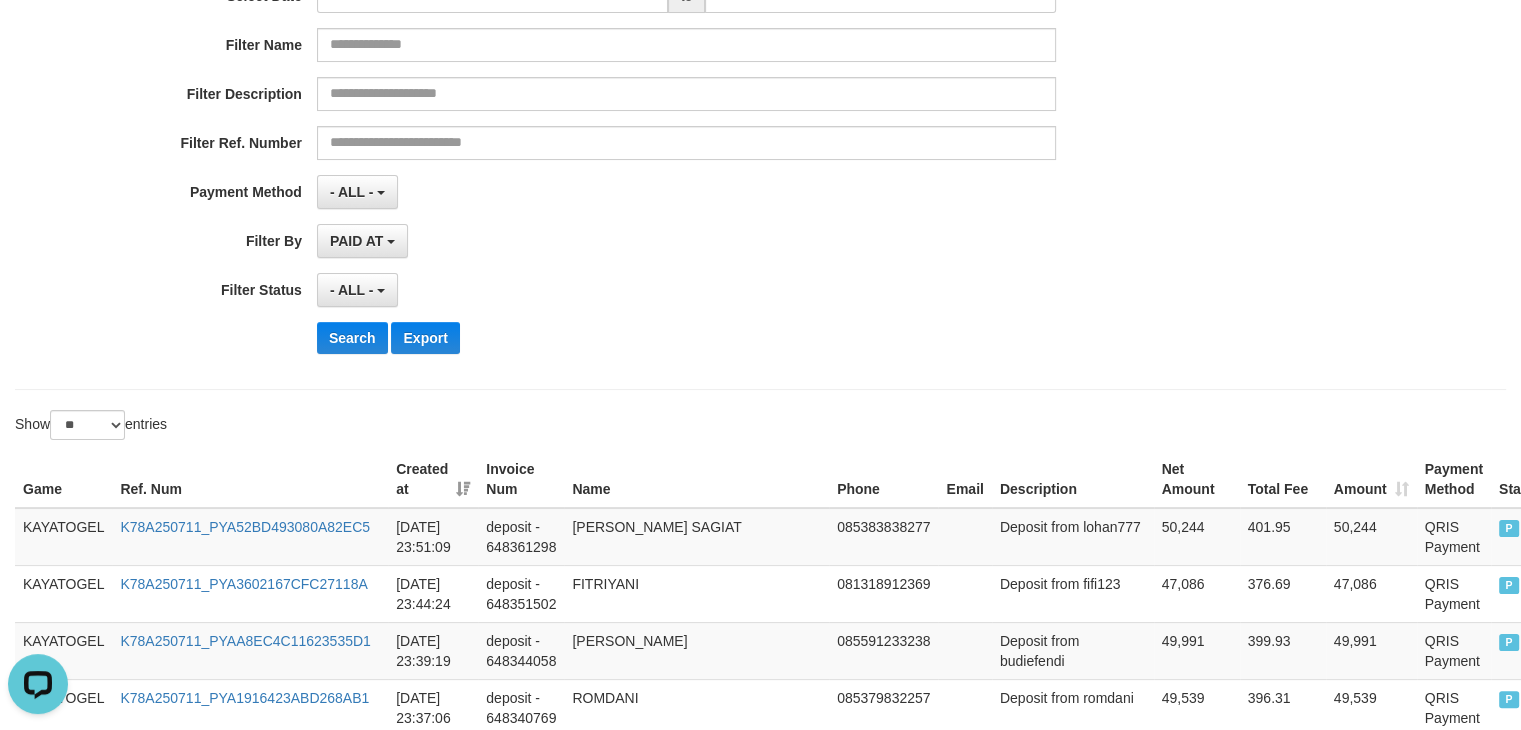 scroll, scrollTop: 0, scrollLeft: 0, axis: both 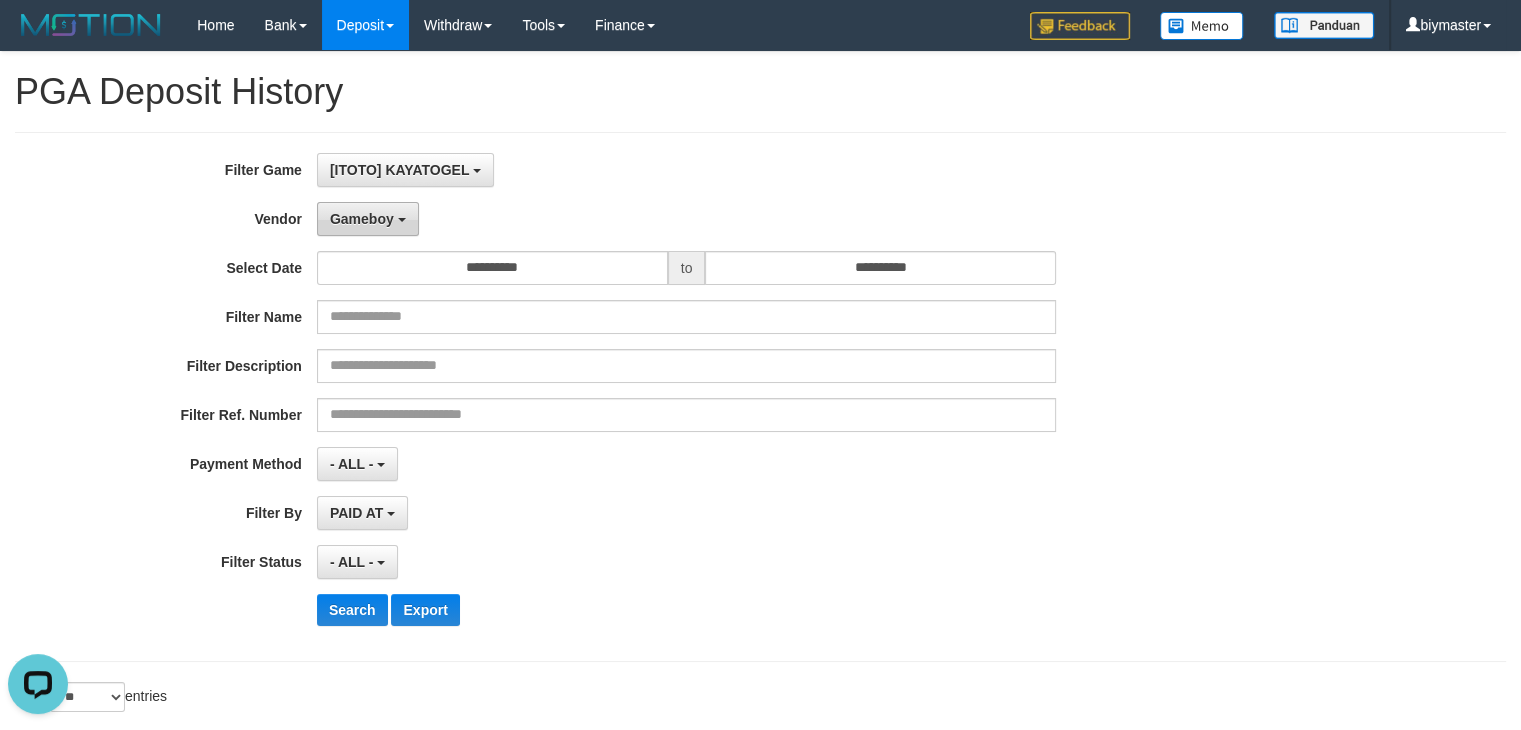 click on "Gameboy" at bounding box center (362, 219) 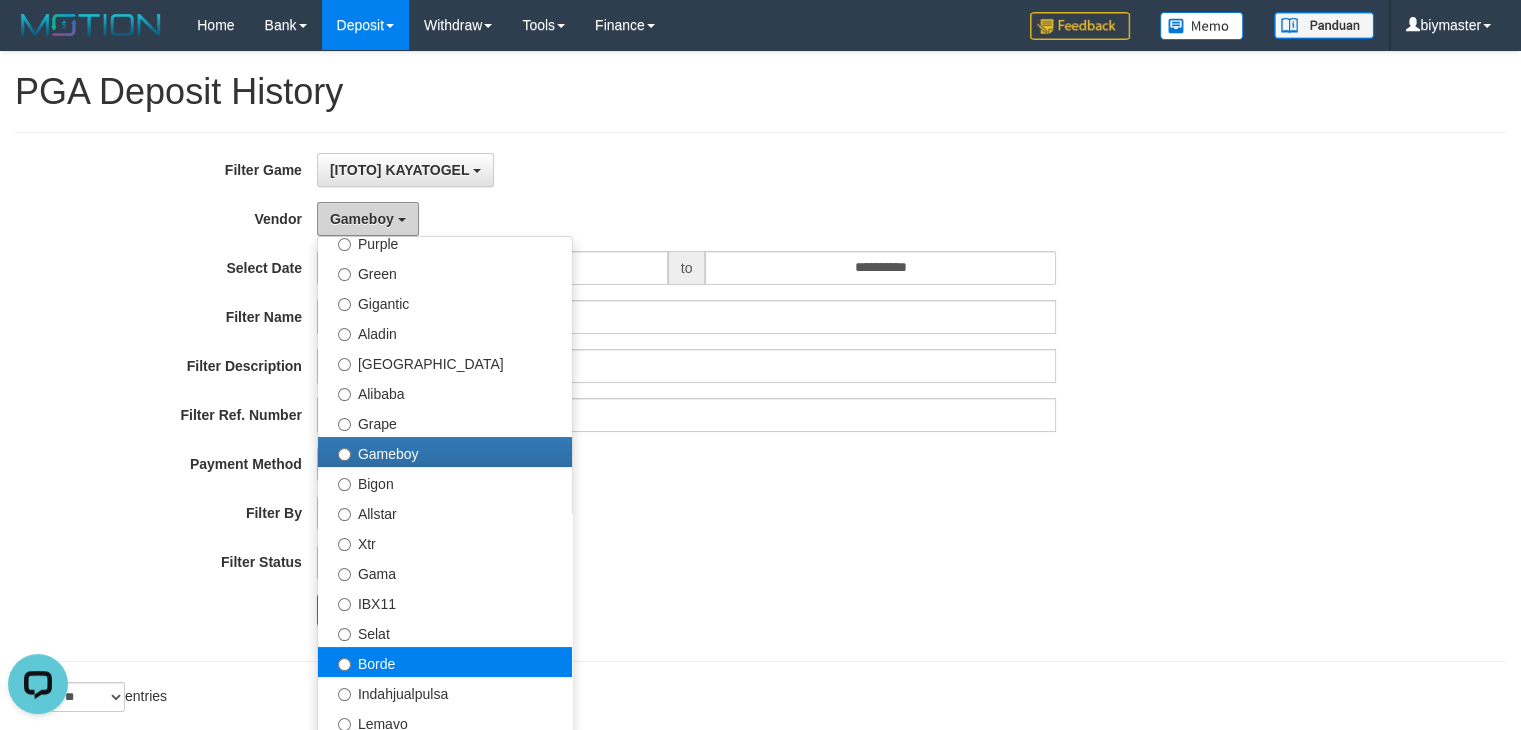 scroll, scrollTop: 400, scrollLeft: 0, axis: vertical 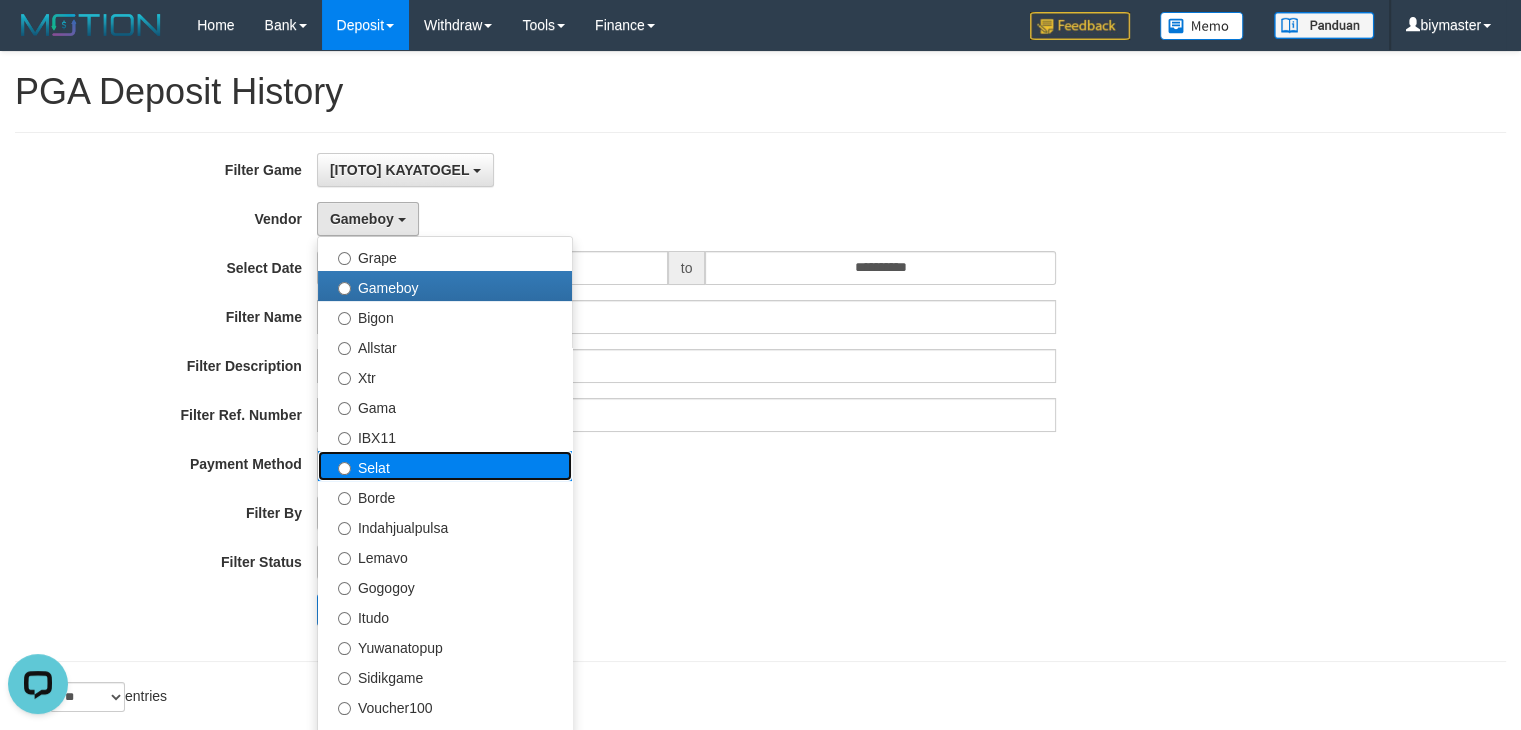 click on "Selat" at bounding box center (445, 466) 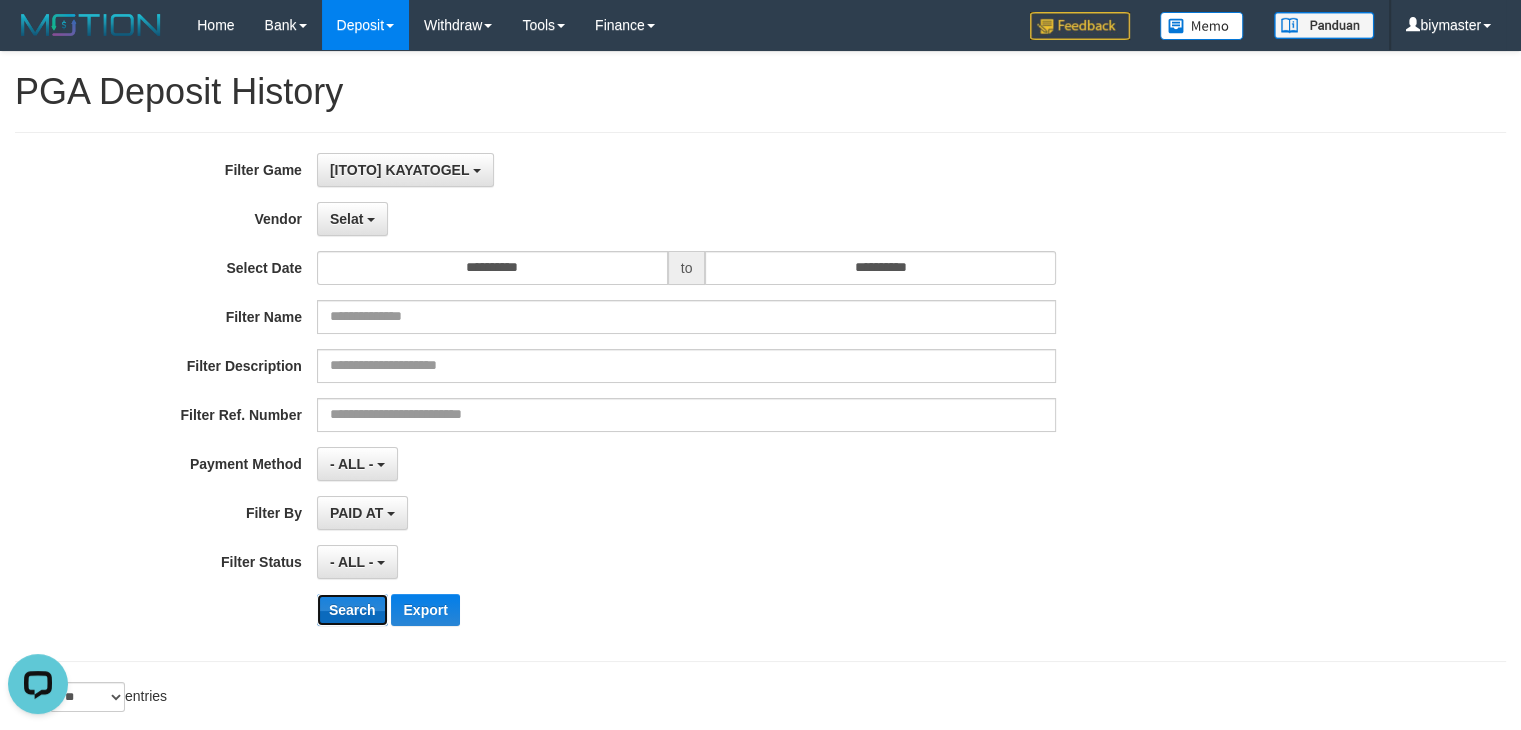 click on "Search" at bounding box center [352, 610] 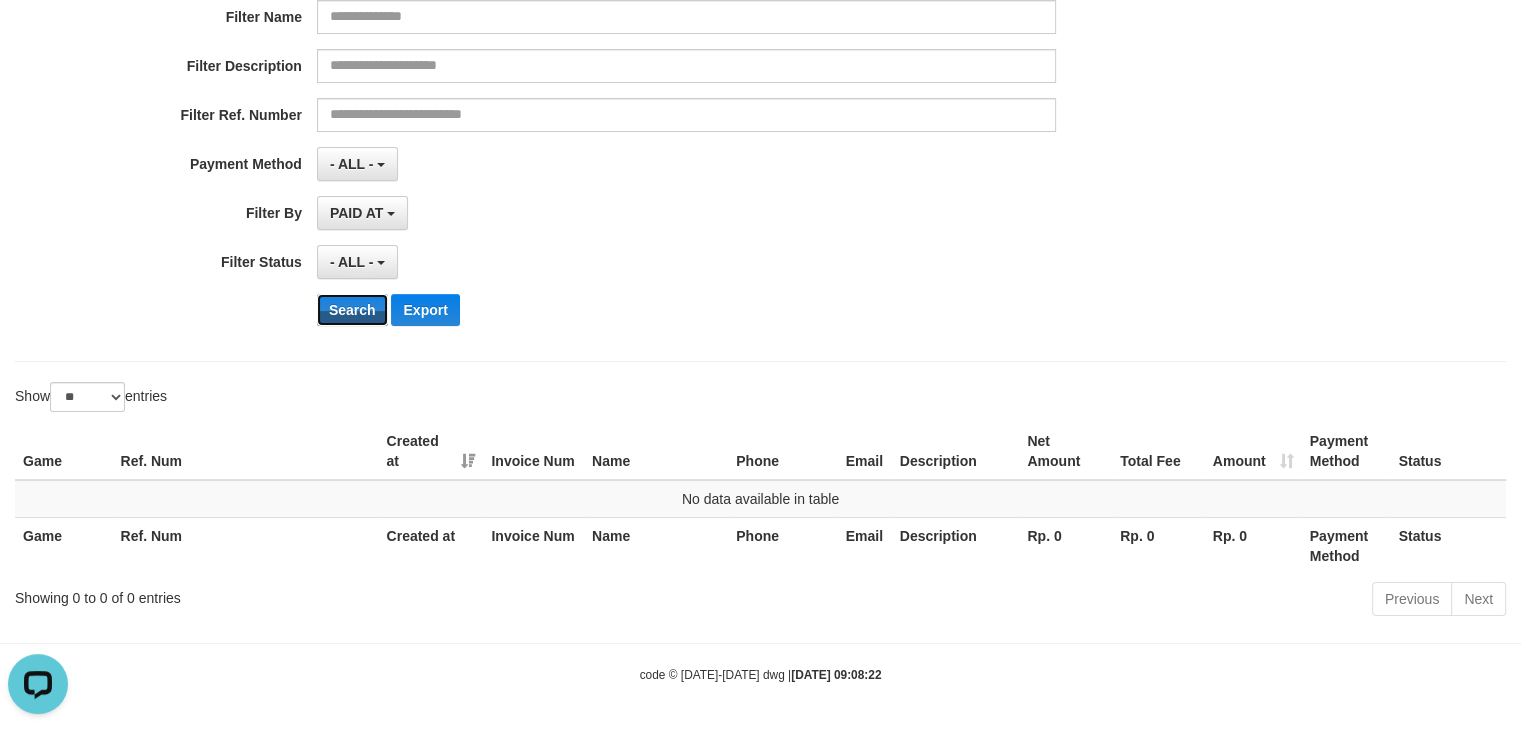 scroll, scrollTop: 0, scrollLeft: 0, axis: both 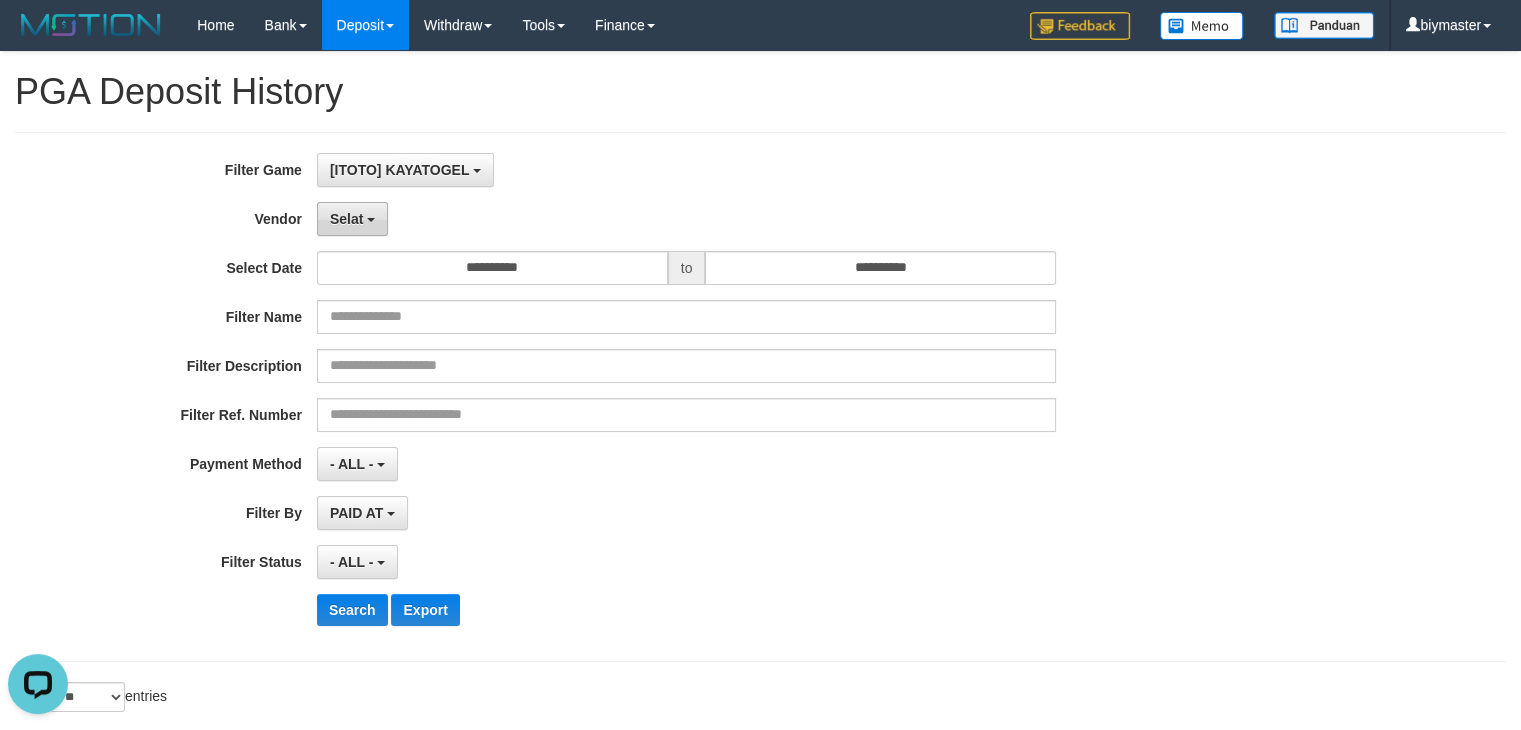 click on "Selat" at bounding box center [346, 219] 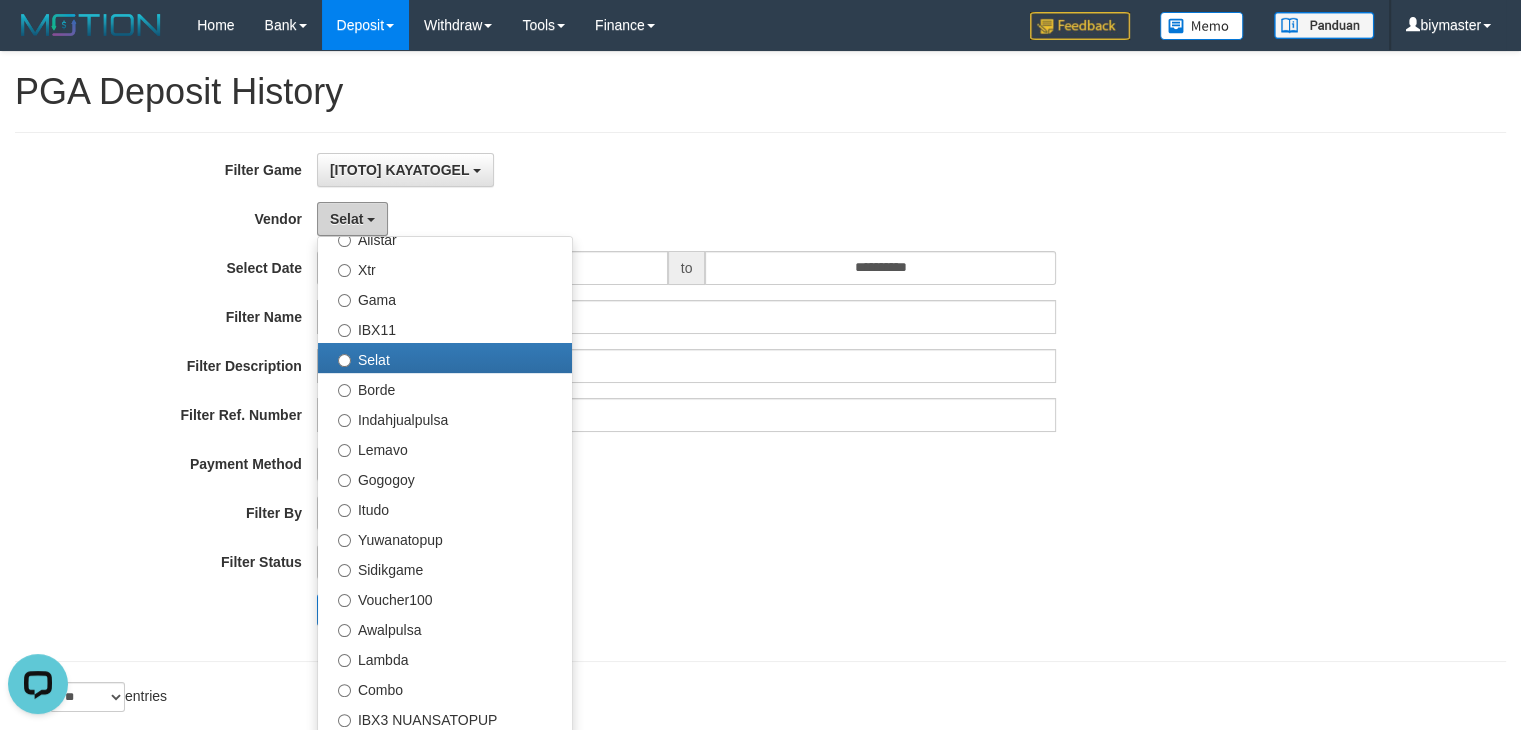 scroll, scrollTop: 685, scrollLeft: 0, axis: vertical 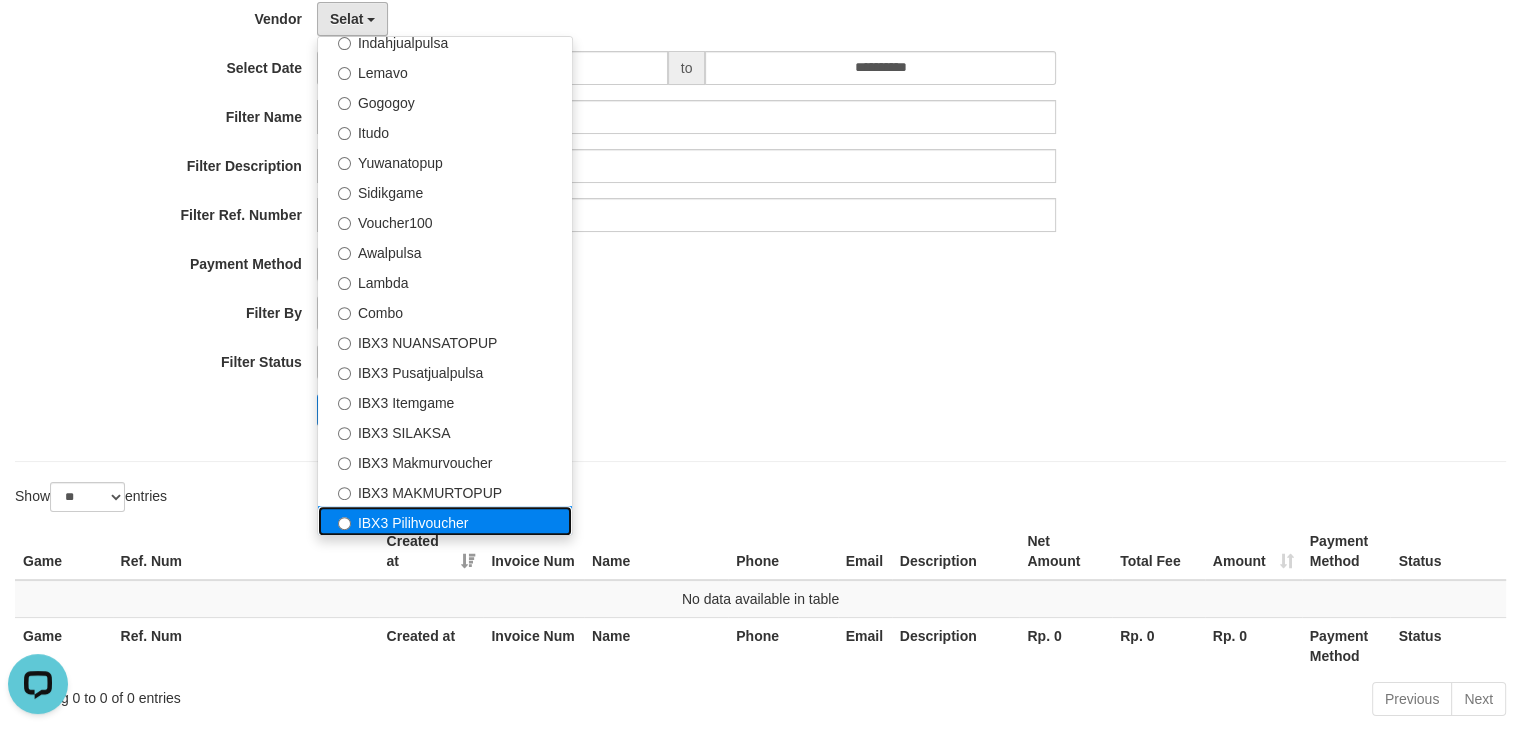 click on "IBX3 Pilihvoucher" at bounding box center (445, 521) 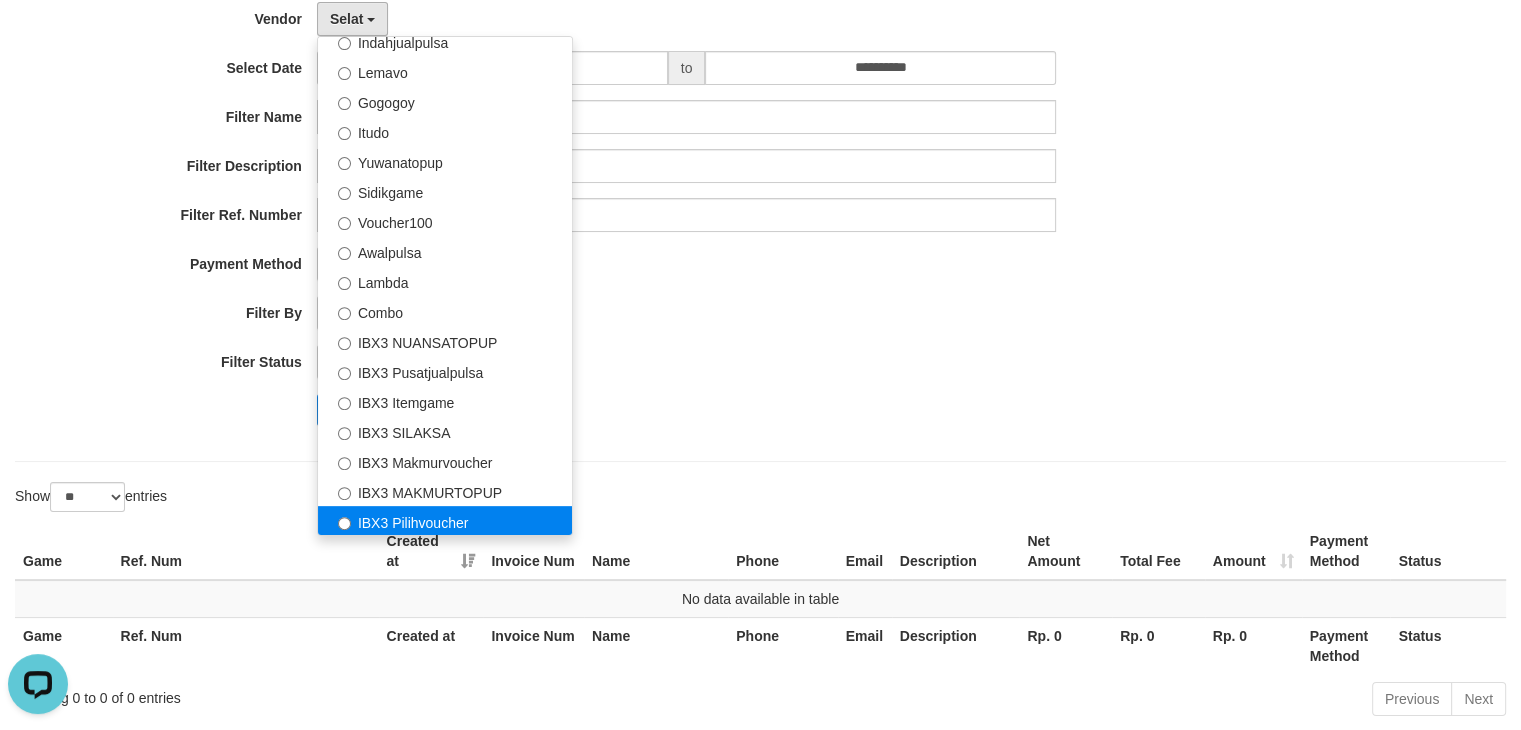 select on "**********" 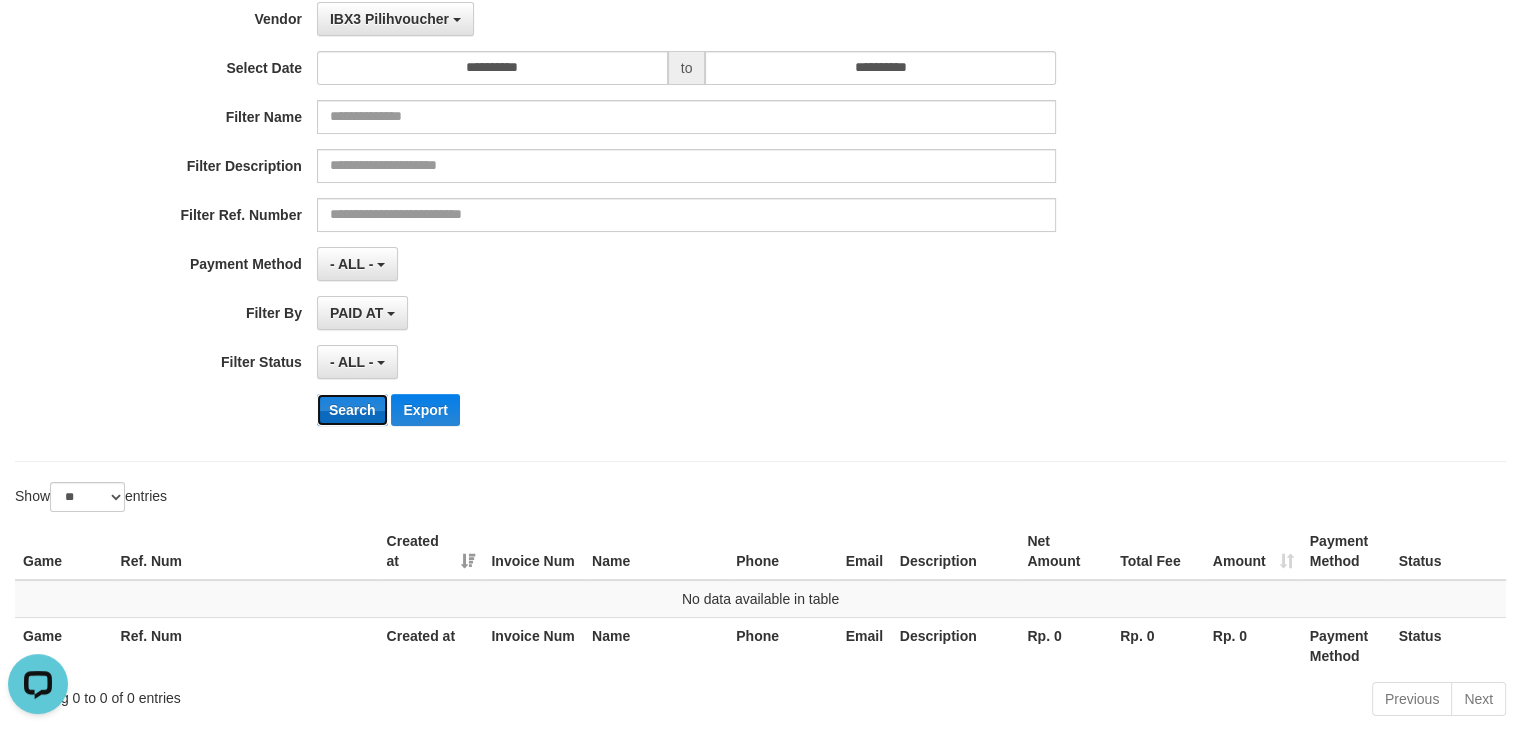 click on "Search" at bounding box center [352, 410] 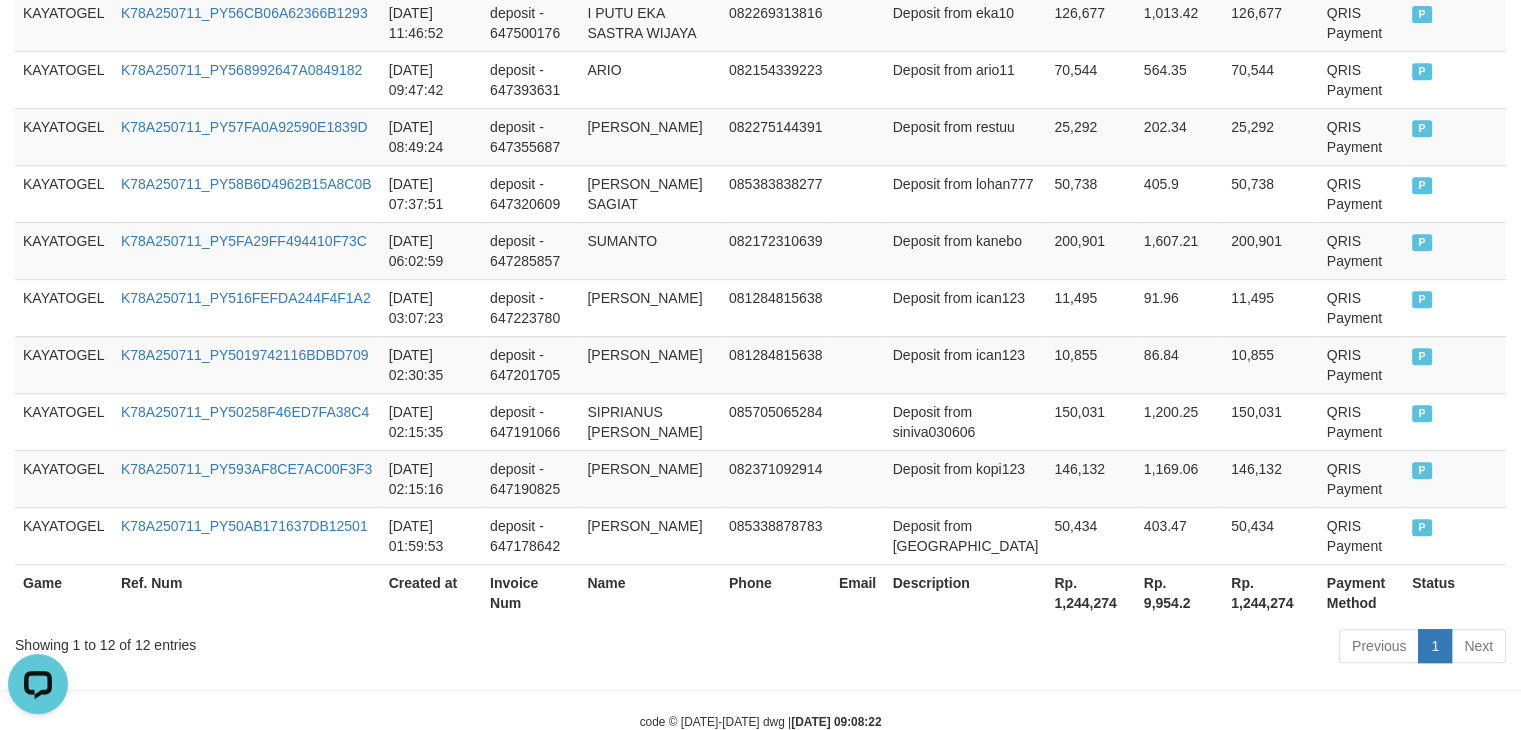 scroll, scrollTop: 945, scrollLeft: 0, axis: vertical 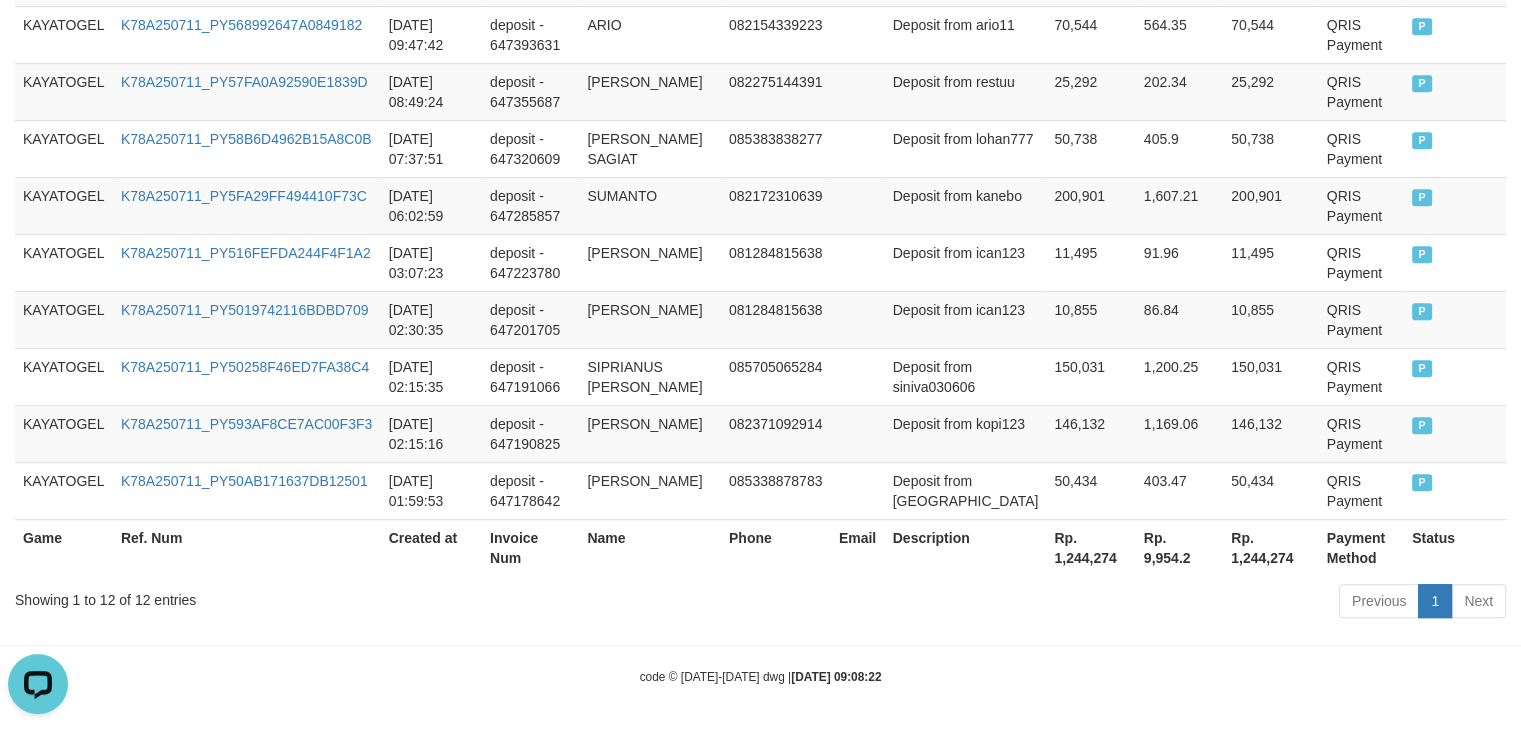 click on "Rp. 1,244,274" at bounding box center (1090, 547) 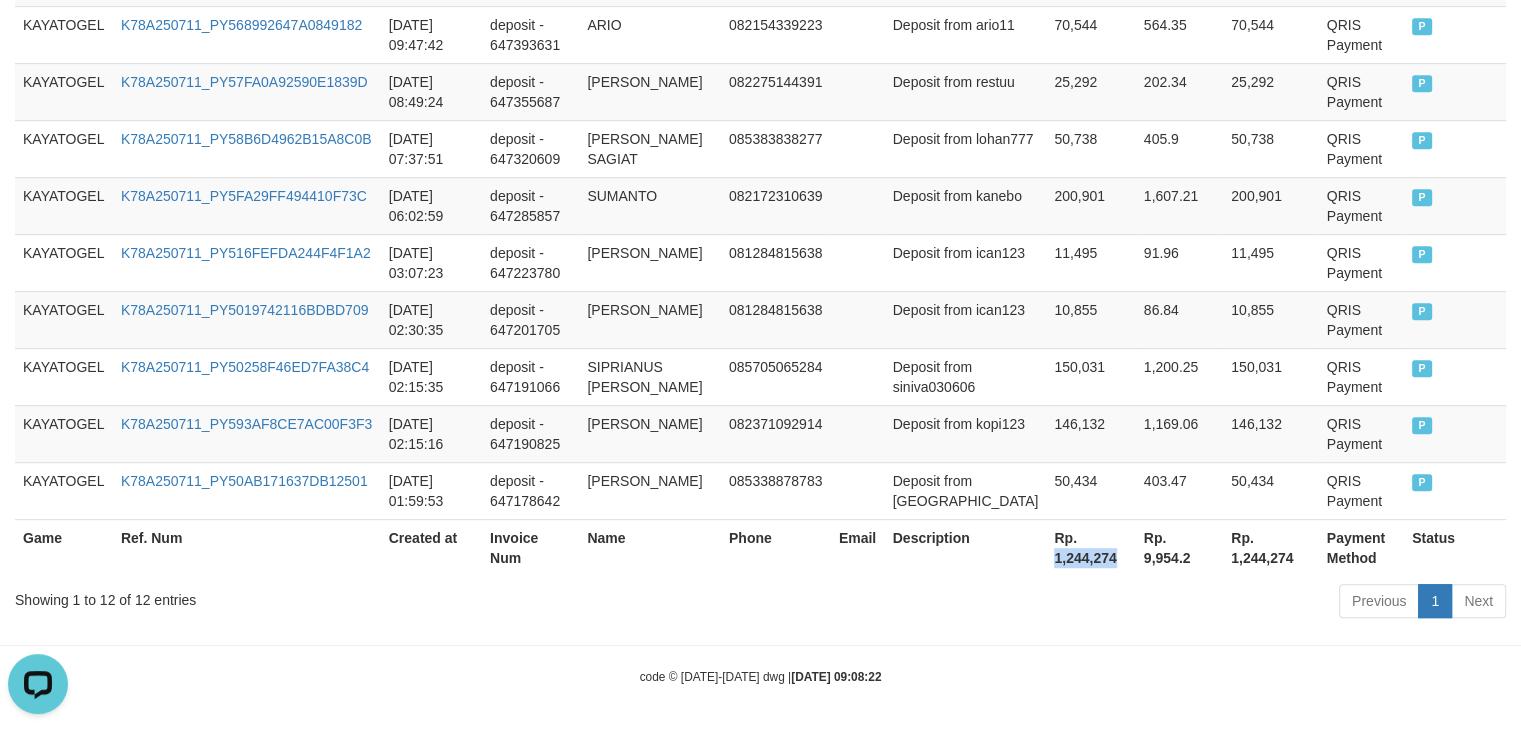 click on "Rp. 1,244,274" at bounding box center (1090, 547) 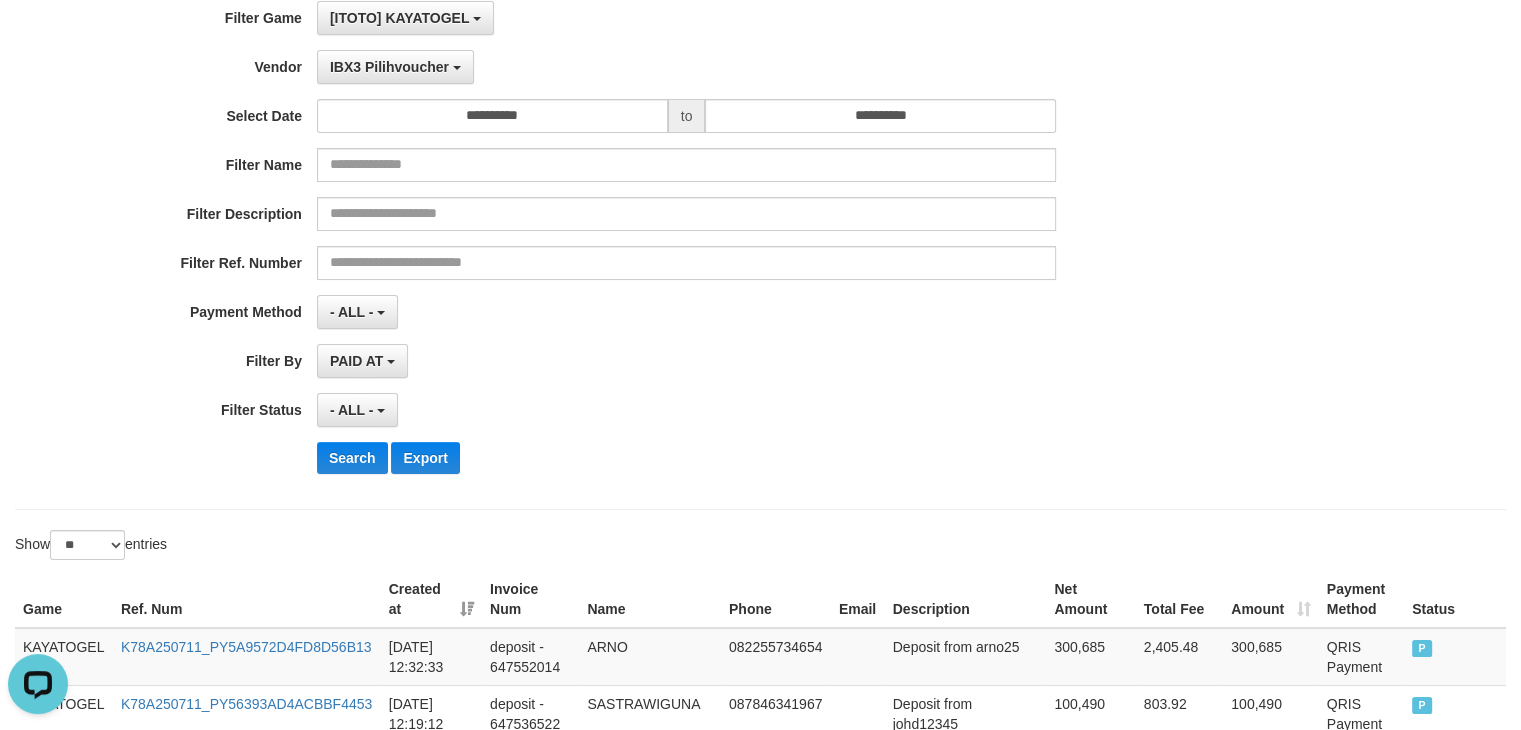 scroll, scrollTop: 0, scrollLeft: 0, axis: both 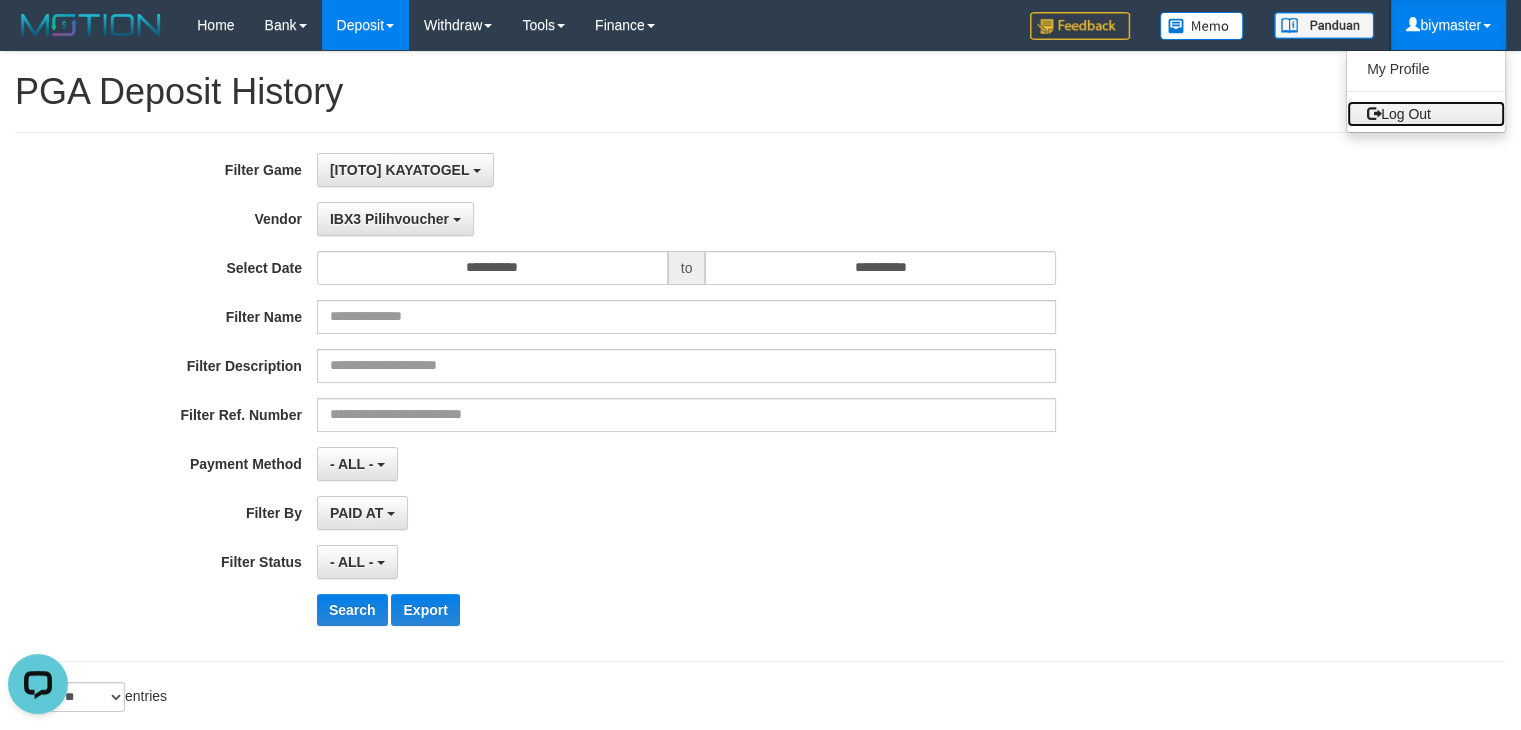 click on "Log Out" at bounding box center (1426, 114) 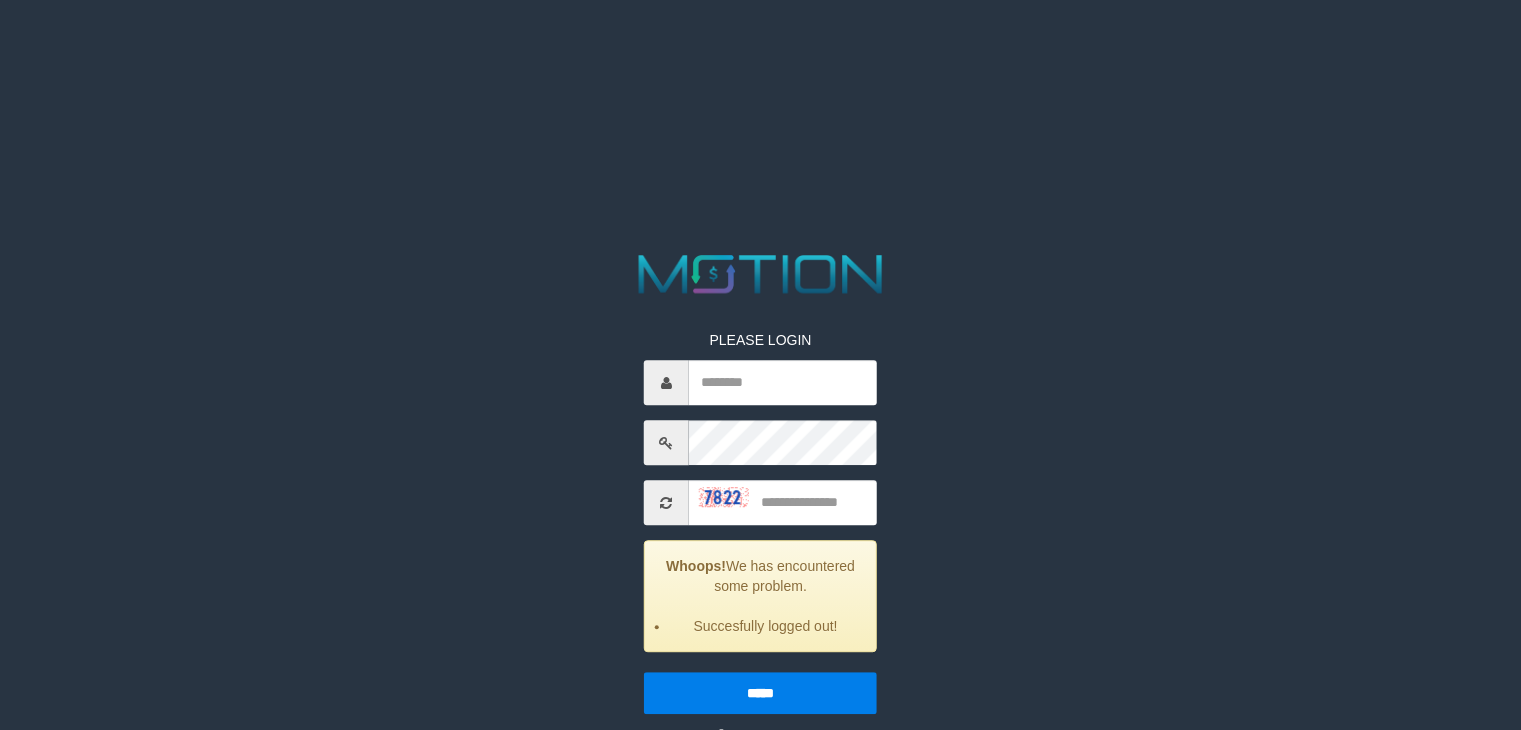 scroll, scrollTop: 0, scrollLeft: 0, axis: both 